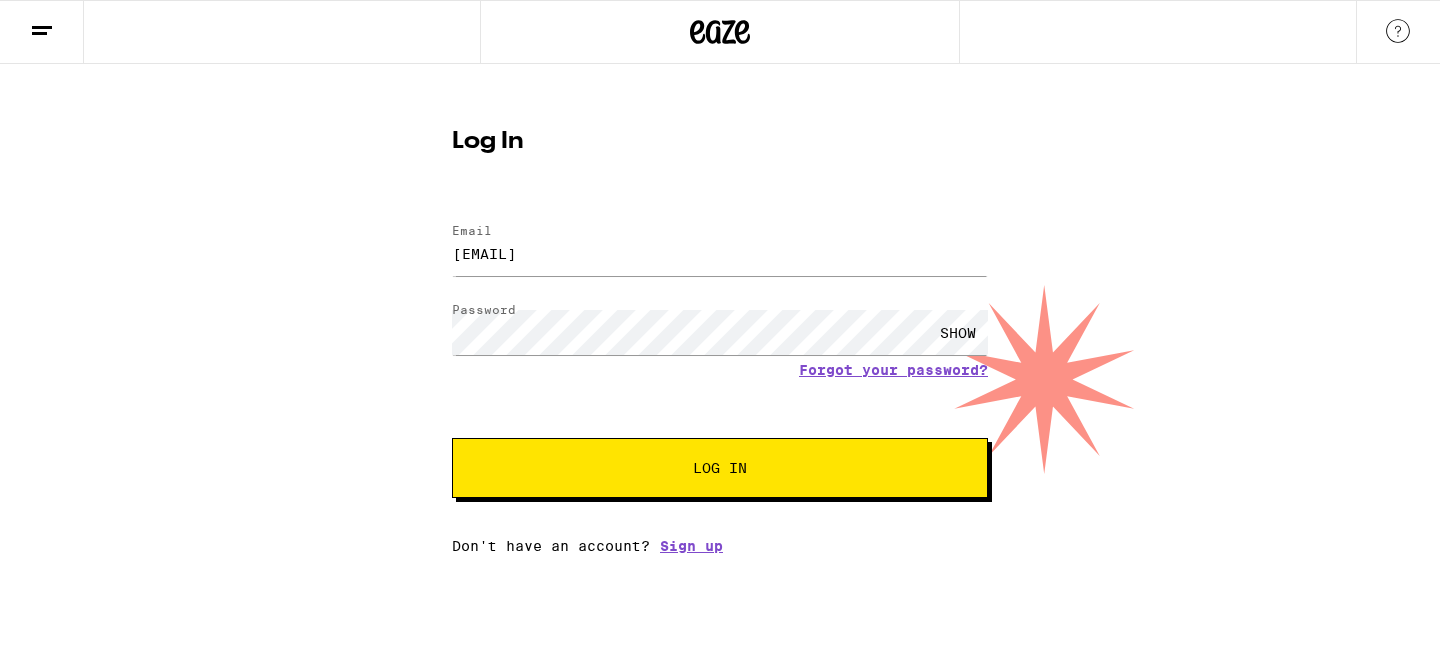 scroll, scrollTop: 0, scrollLeft: 0, axis: both 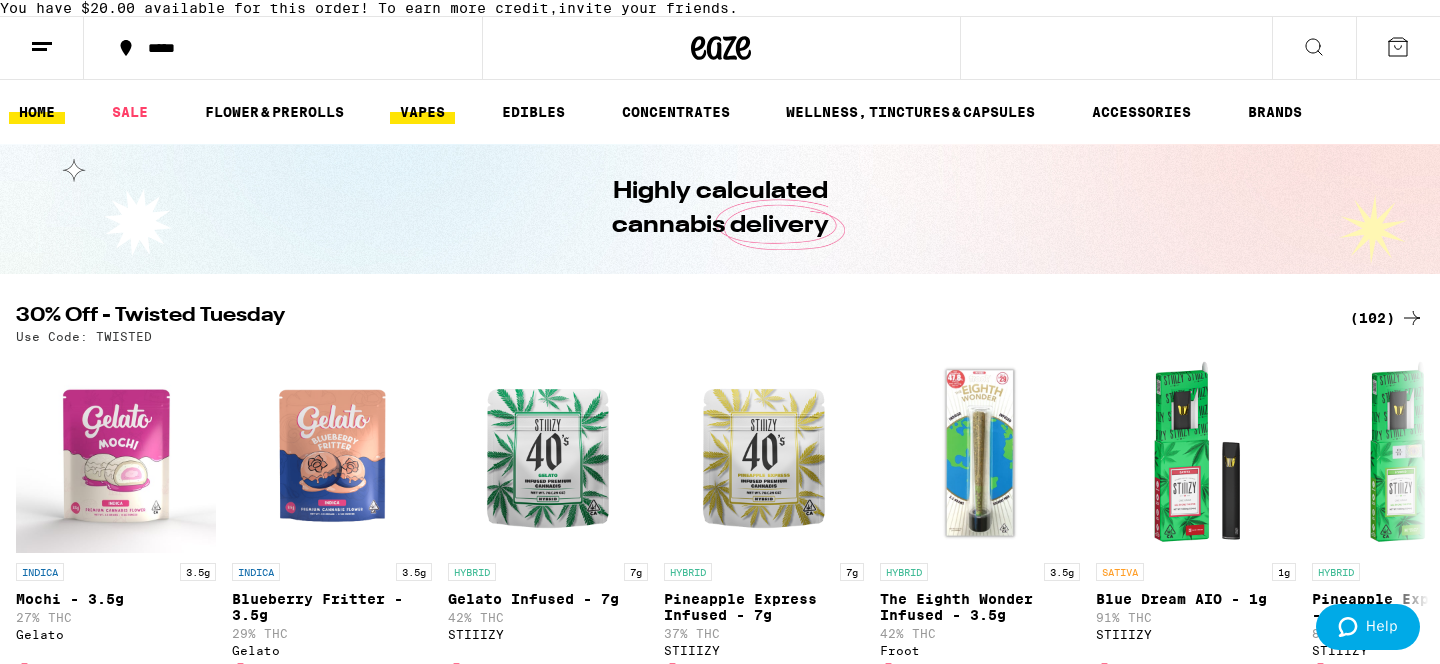 click on "VAPES" at bounding box center [422, 112] 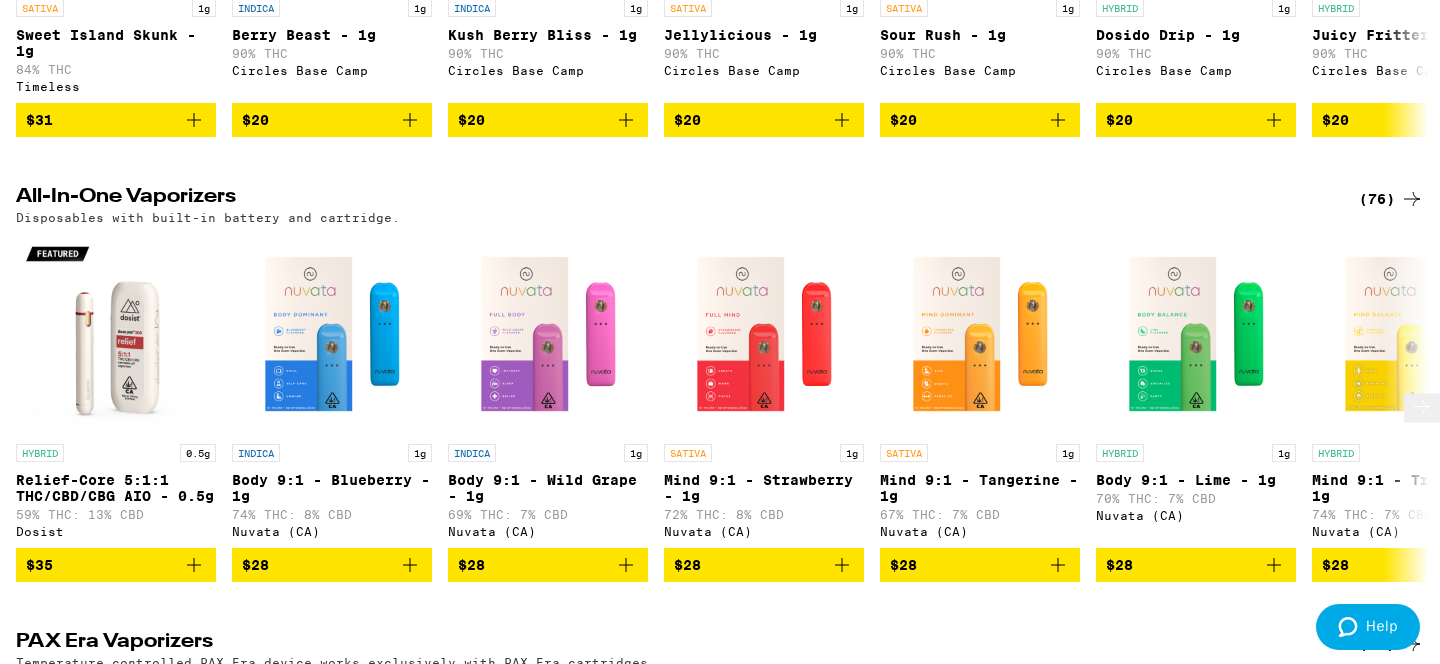 scroll, scrollTop: 530, scrollLeft: 0, axis: vertical 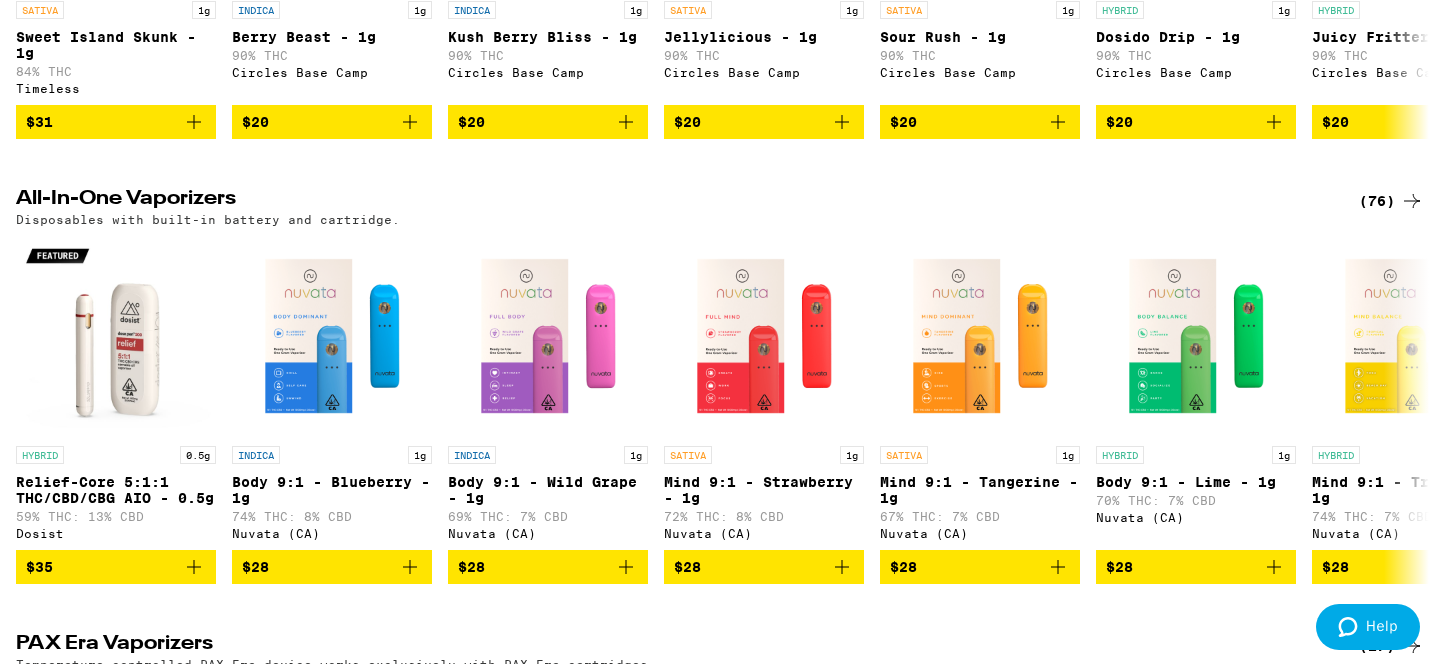 click on "(76)" at bounding box center (1391, 201) 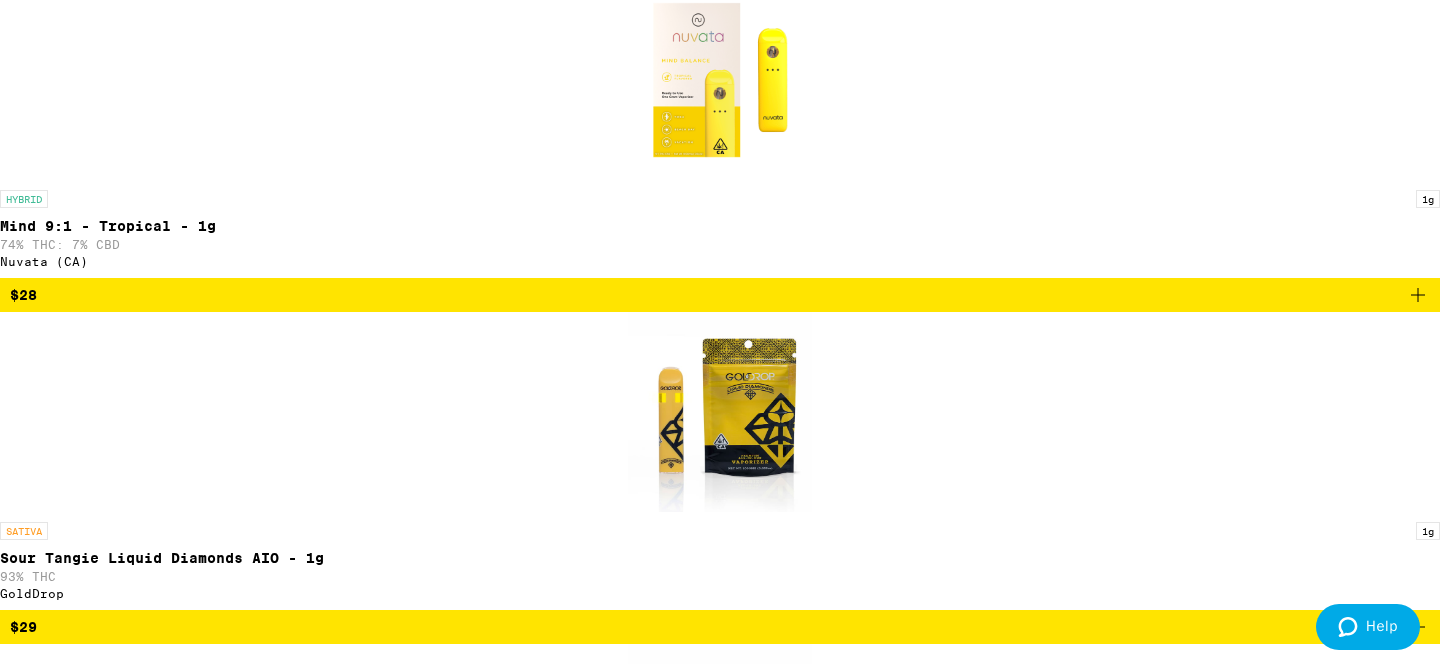 scroll, scrollTop: 2407, scrollLeft: 0, axis: vertical 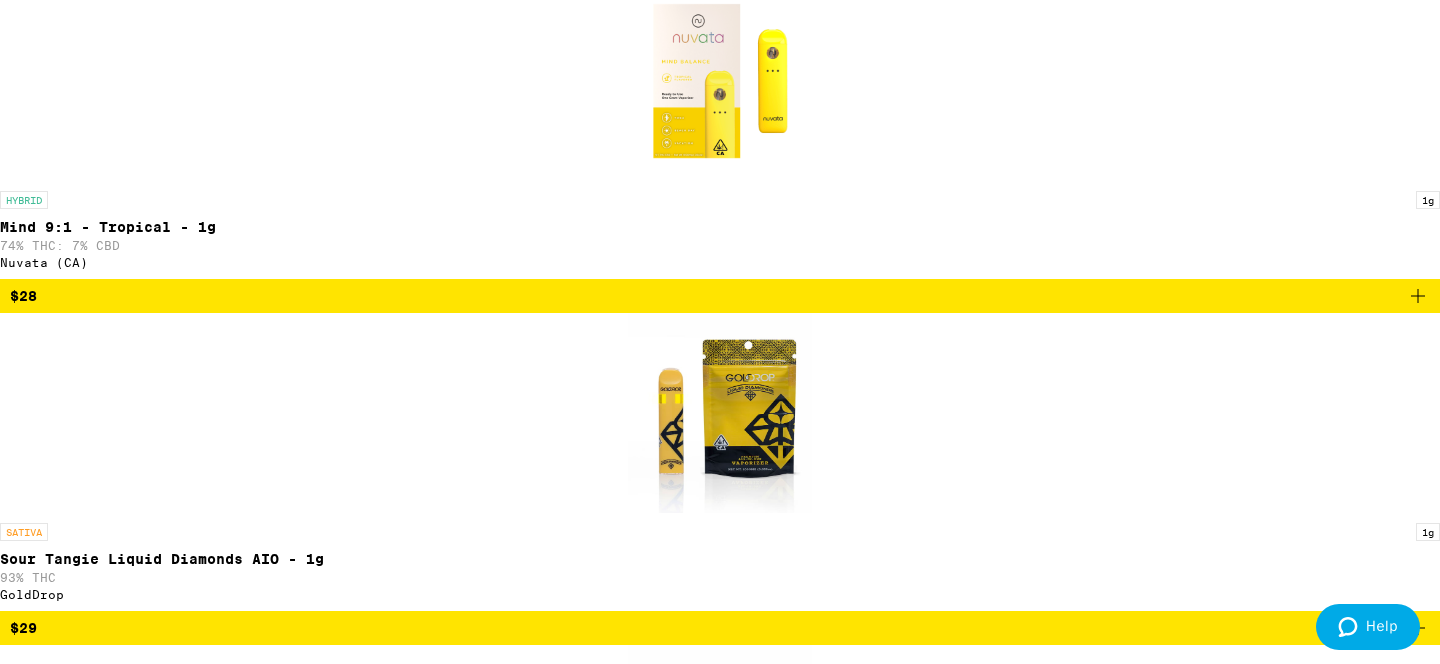 click at bounding box center (720, 9045) 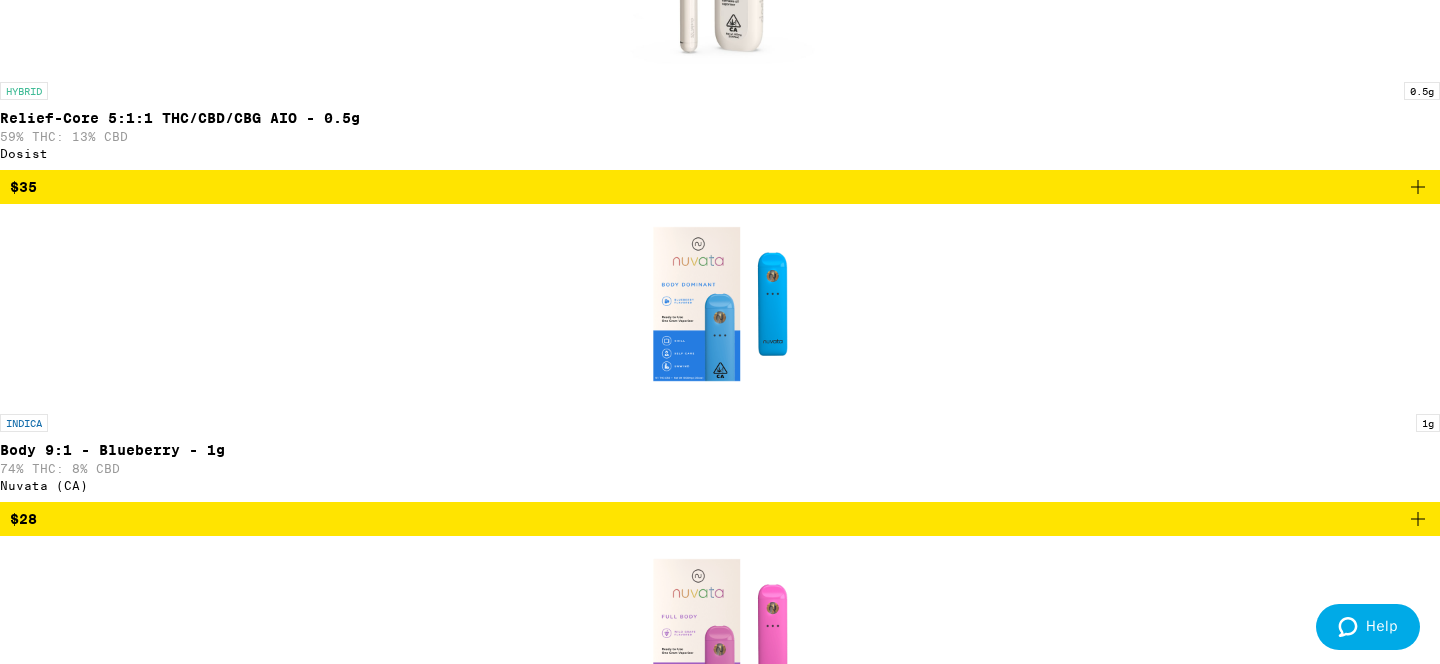 scroll, scrollTop: 0, scrollLeft: 0, axis: both 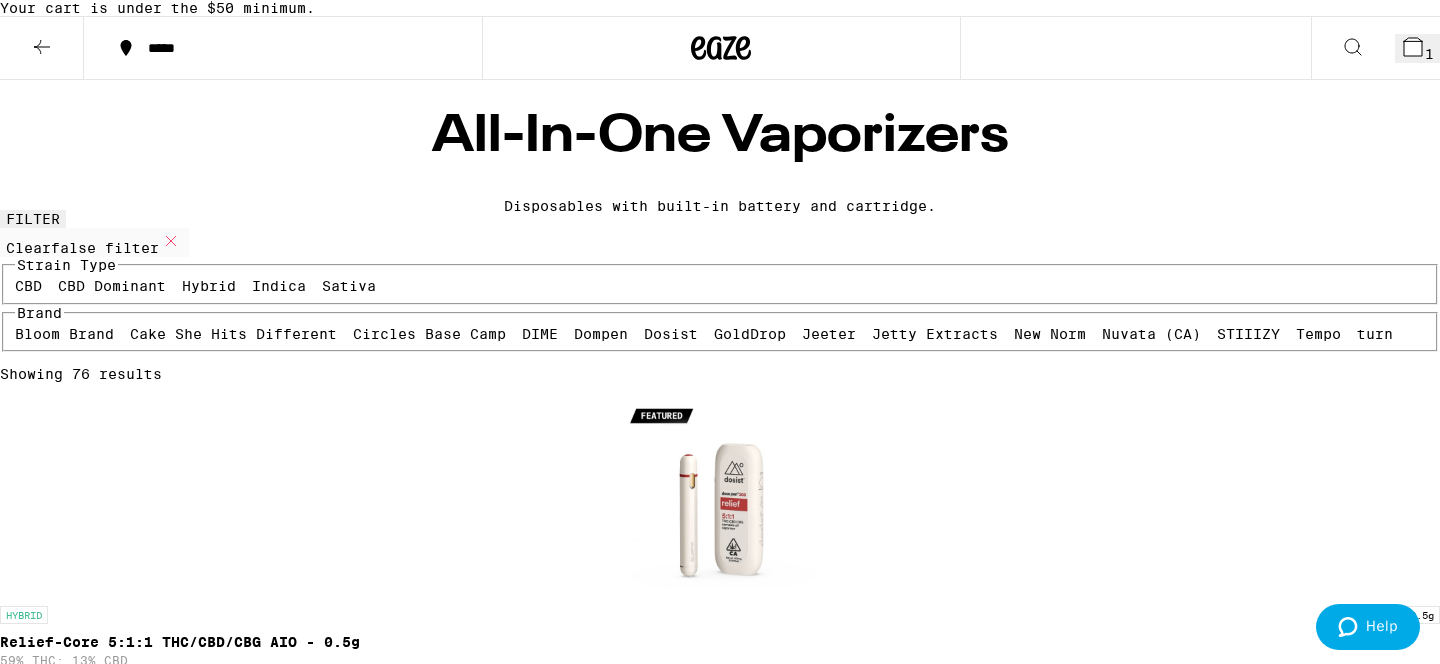 click 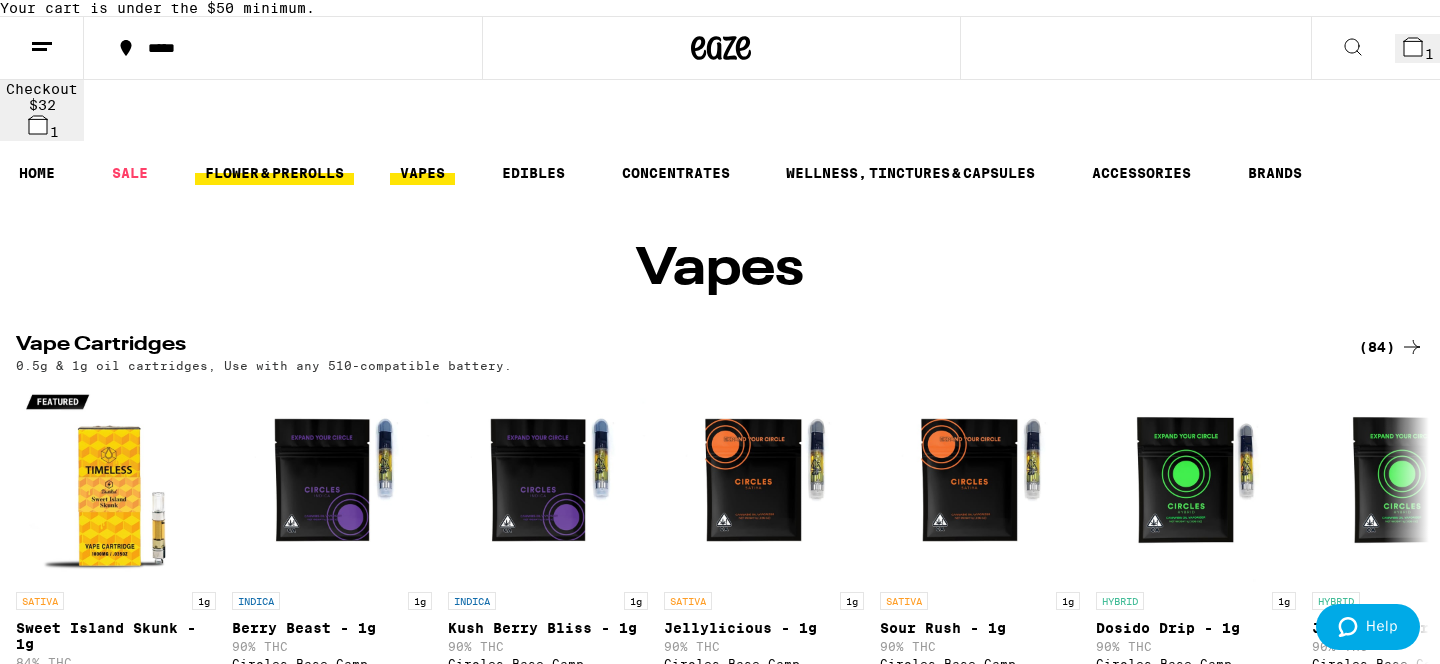click on "FLOWER & PREROLLS" at bounding box center [274, 173] 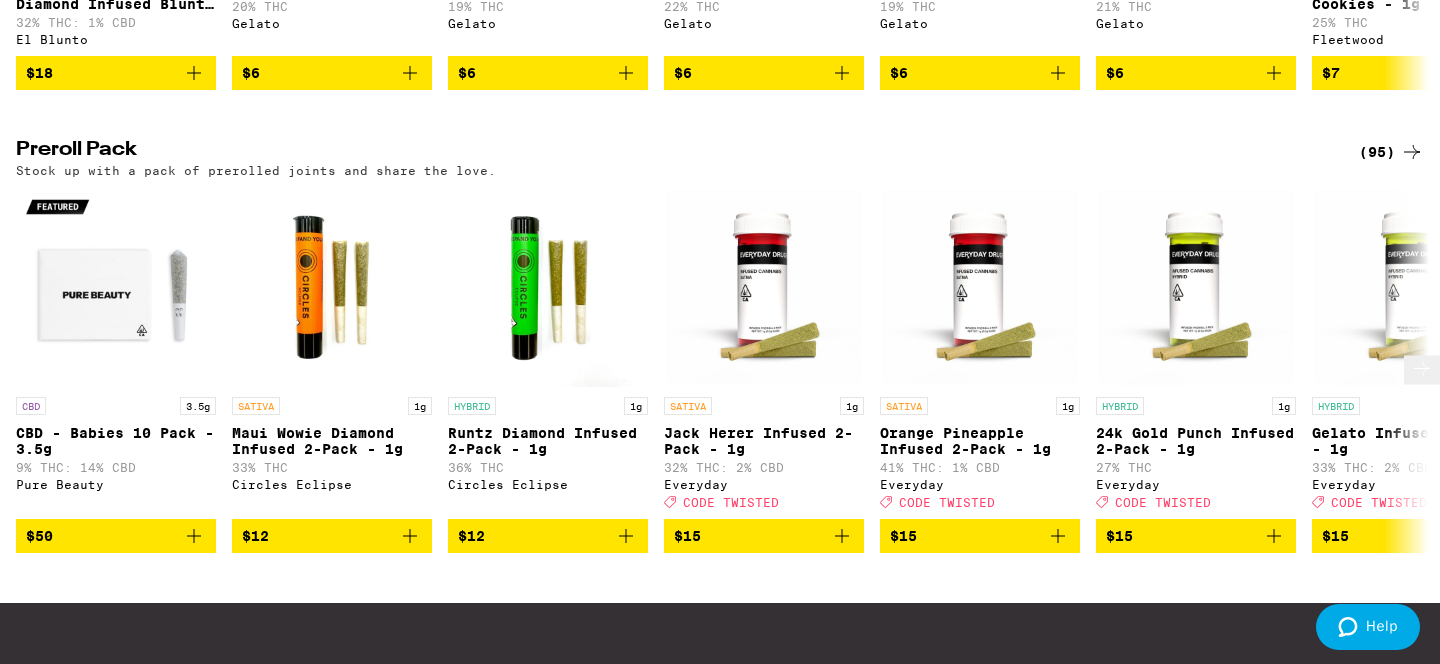scroll, scrollTop: 1544, scrollLeft: 0, axis: vertical 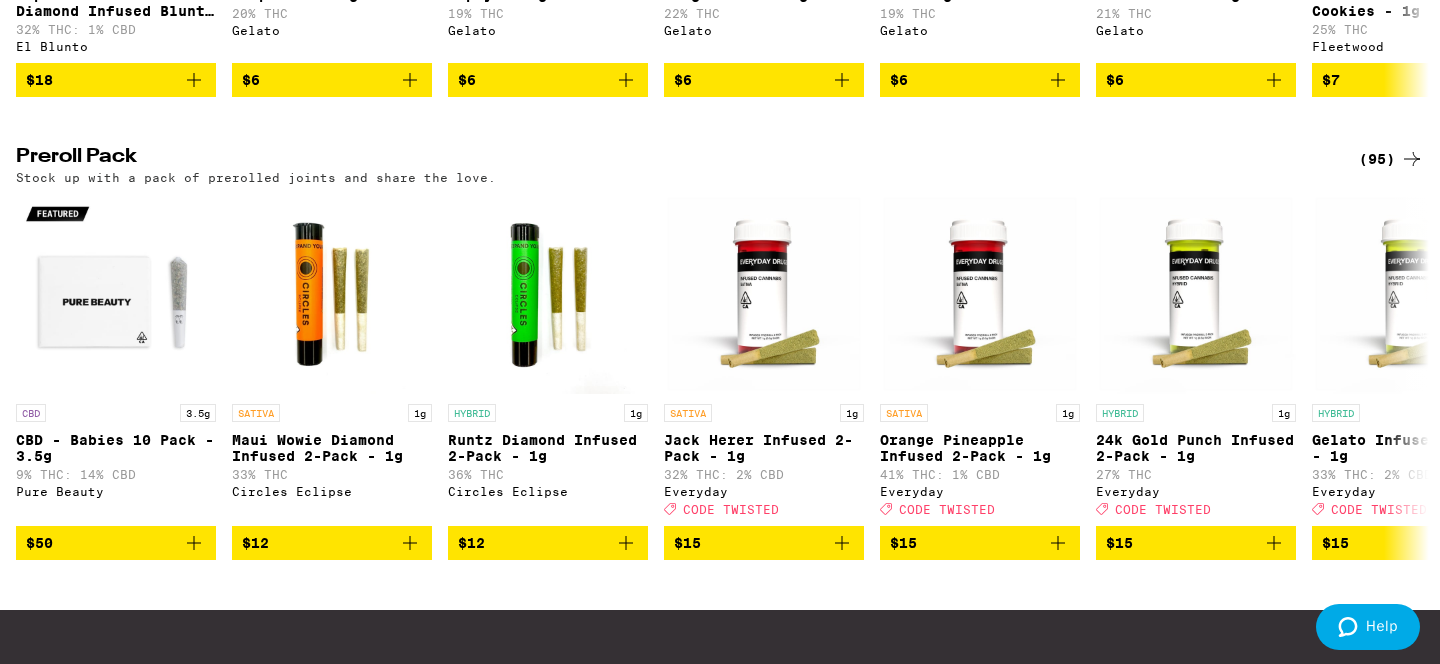 click on "(95)" at bounding box center [1391, 159] 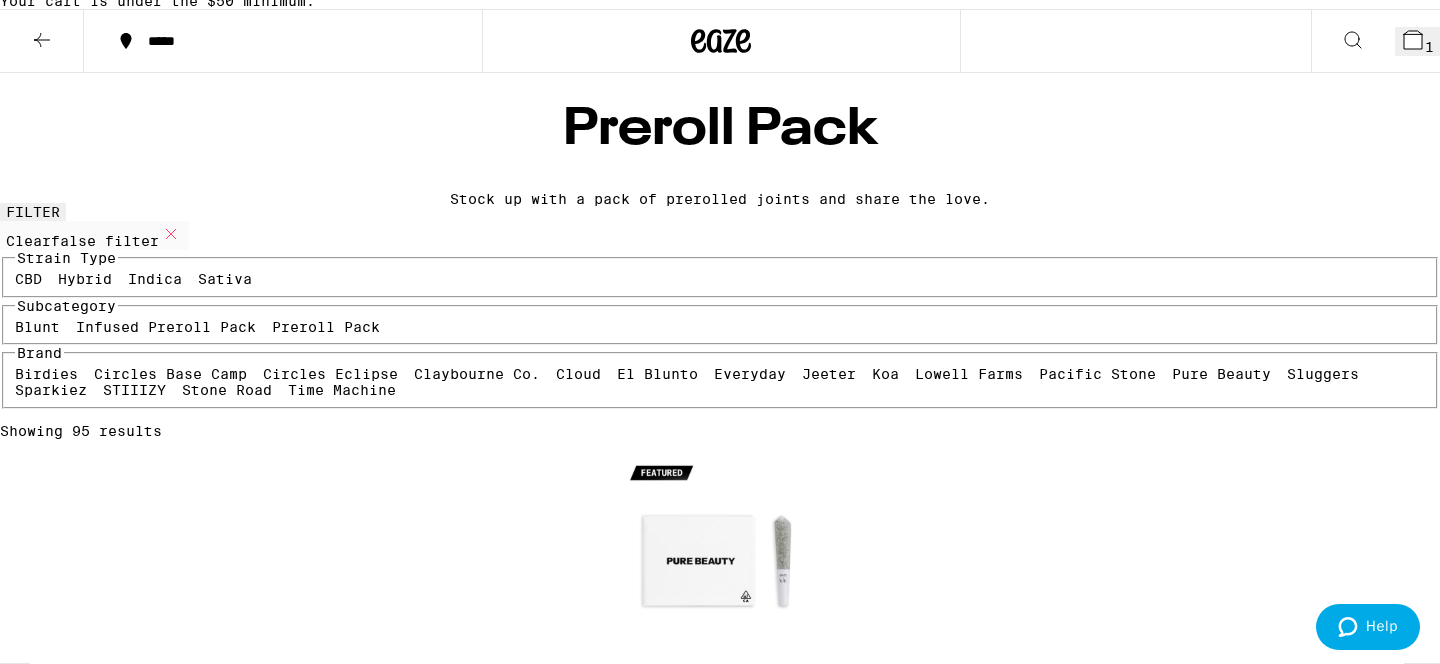 scroll, scrollTop: 90, scrollLeft: 0, axis: vertical 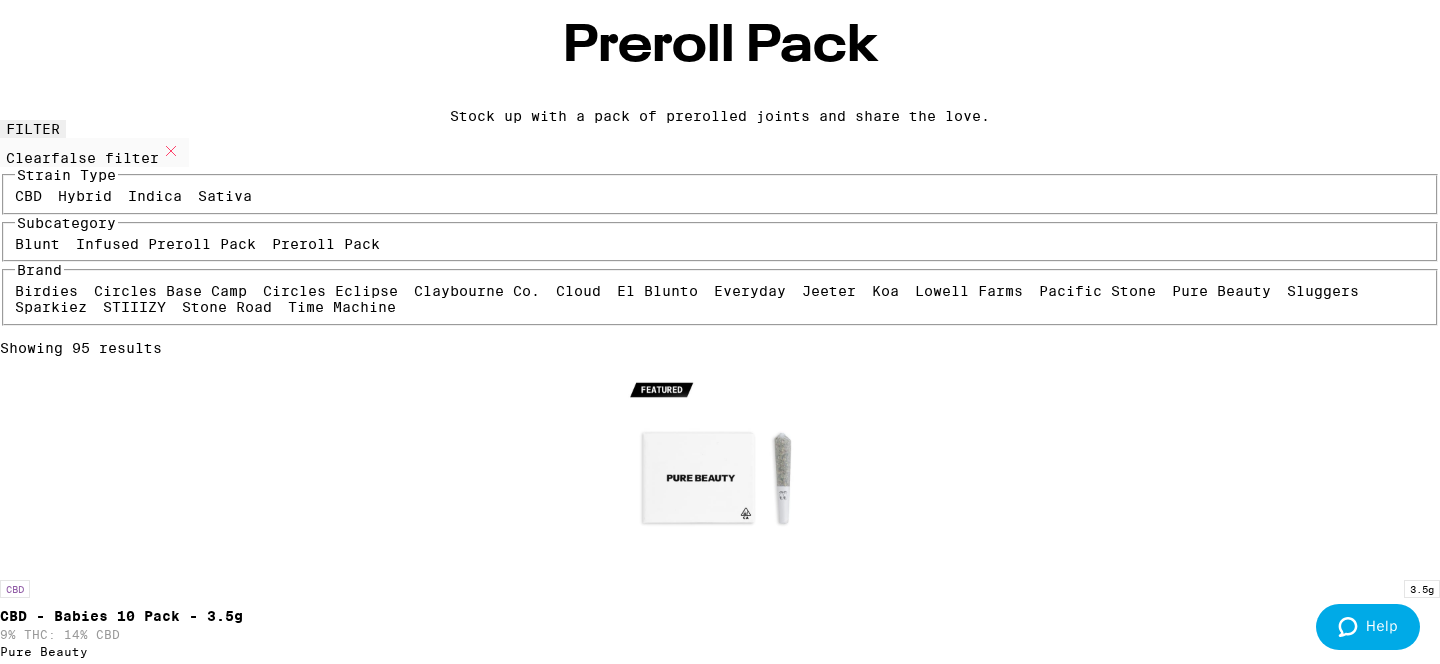 click on "Runtz Diamond Infused 2-Pack - 1g" at bounding box center [720, 1280] 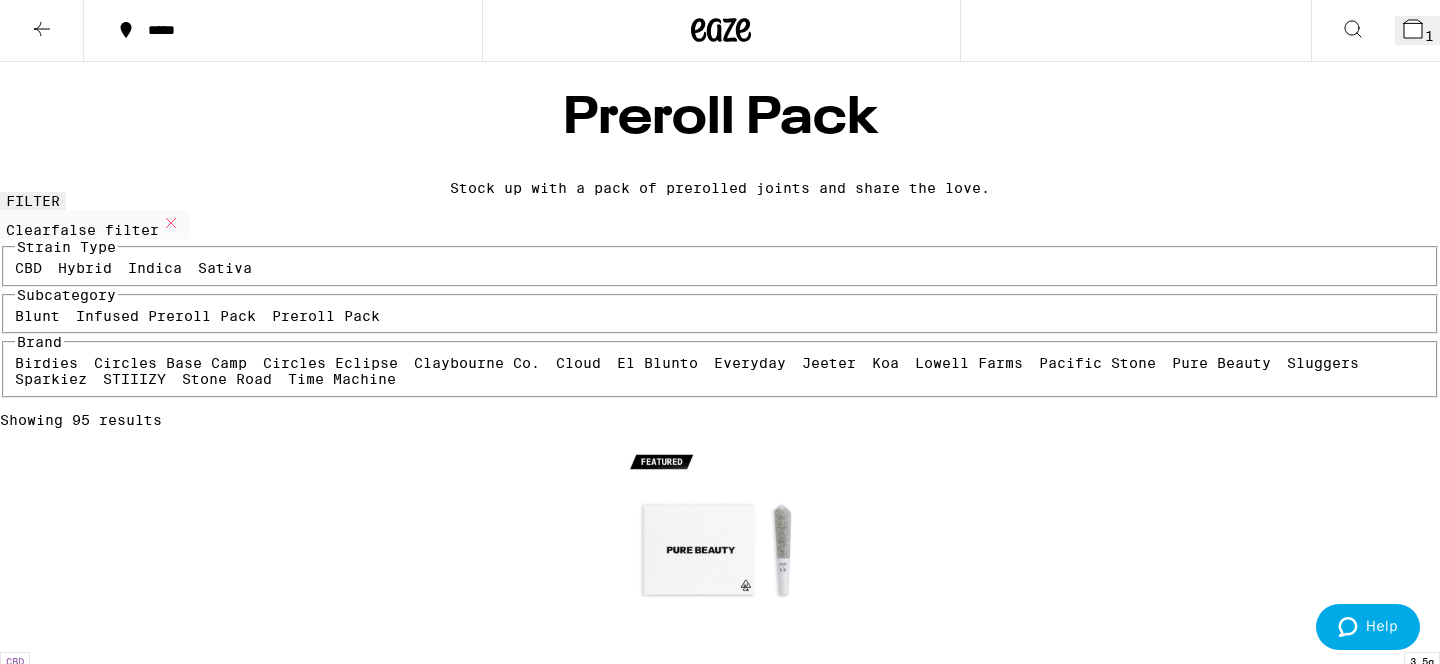 click on "Maui Wowie Diamond Infused 2-Pack - 1g" at bounding box center (720, 1020) 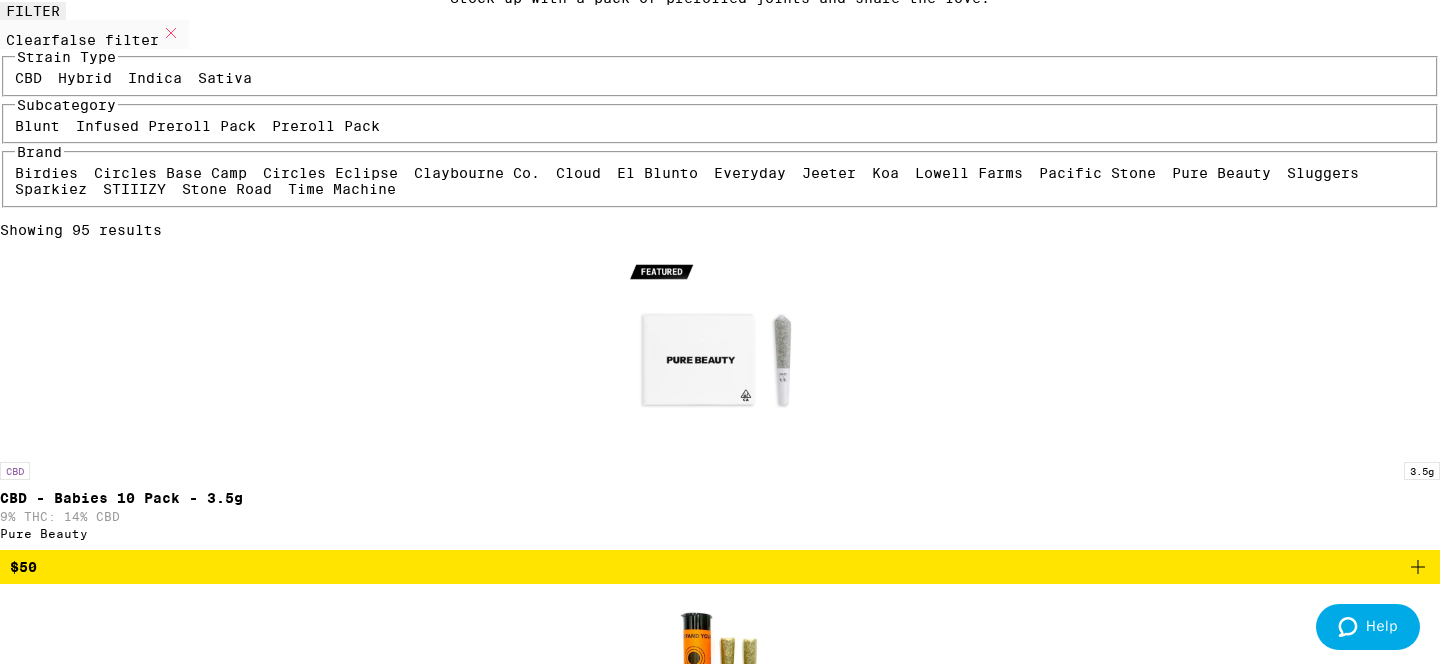 scroll, scrollTop: 179, scrollLeft: 0, axis: vertical 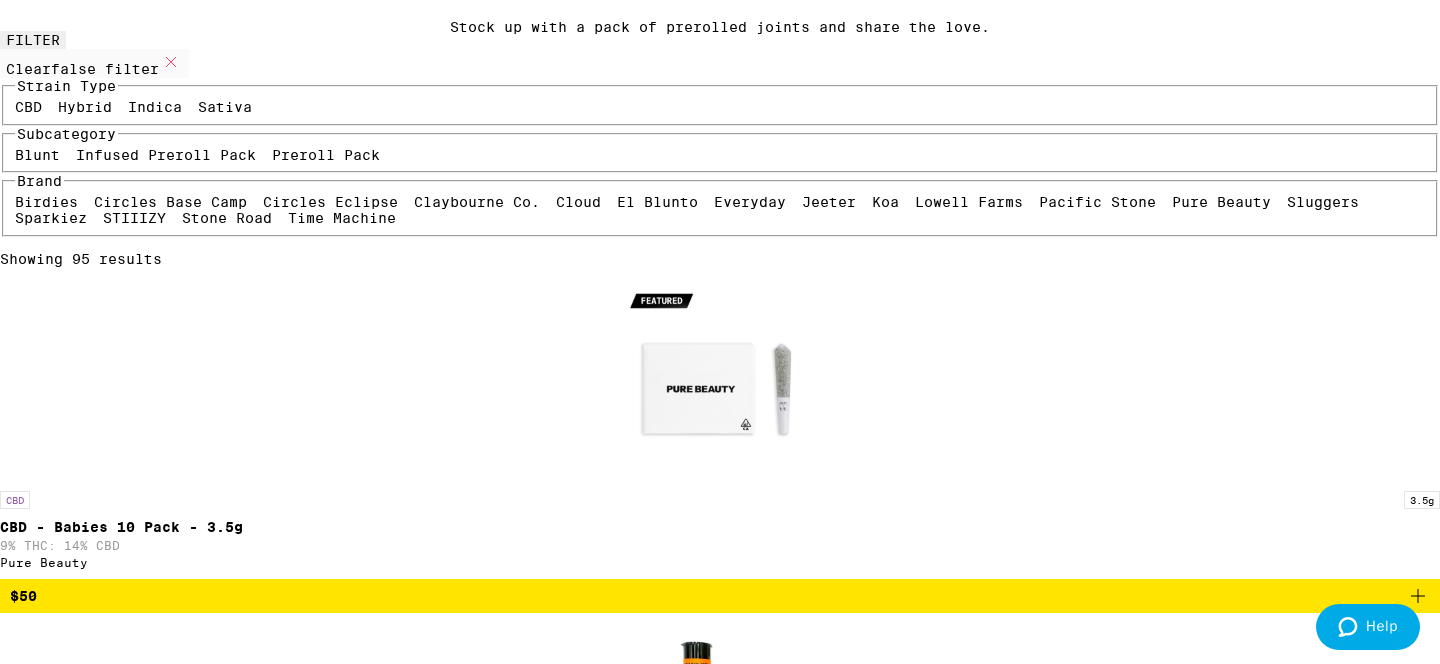 click 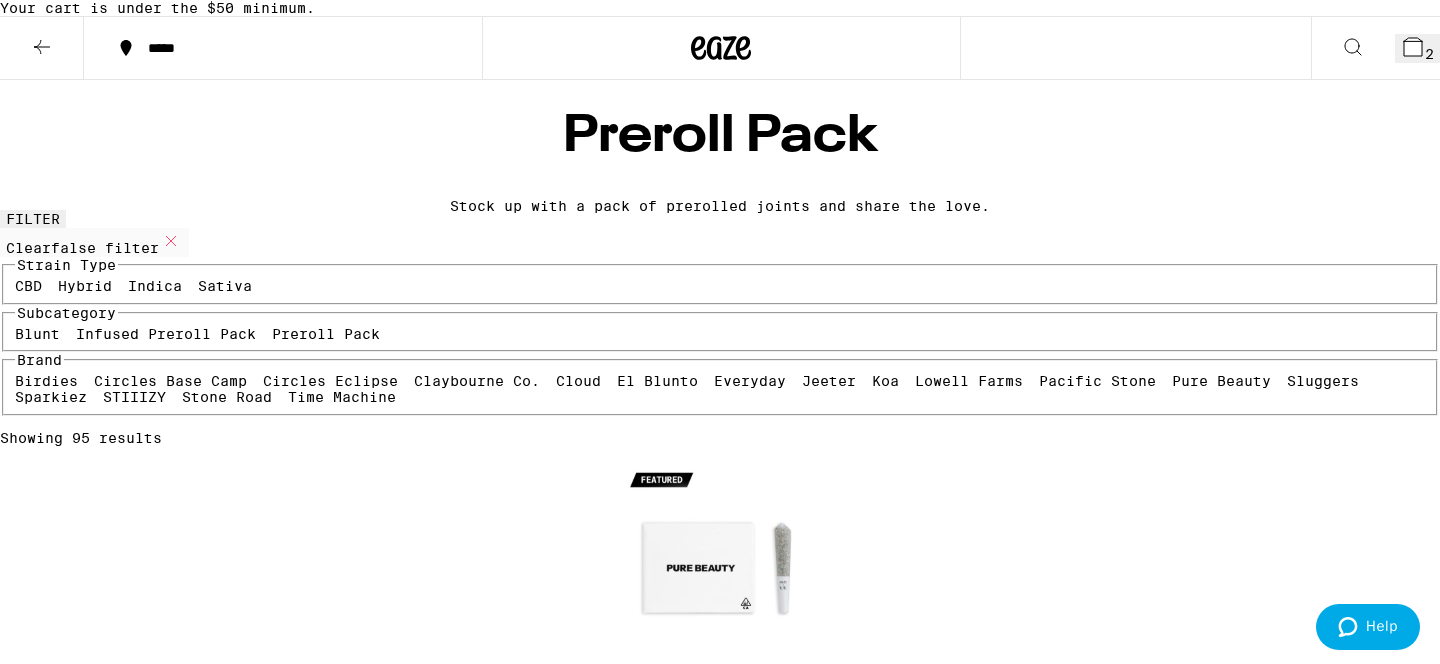 click 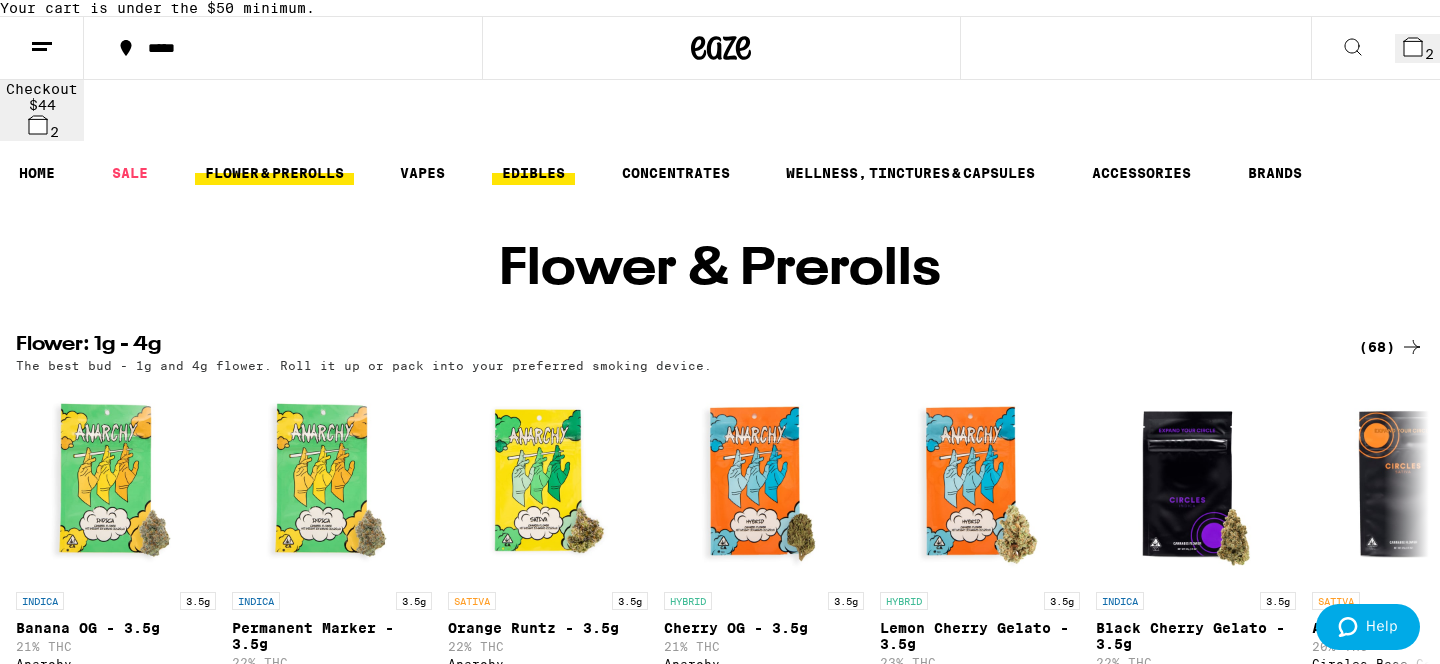 click on "EDIBLES" at bounding box center [533, 173] 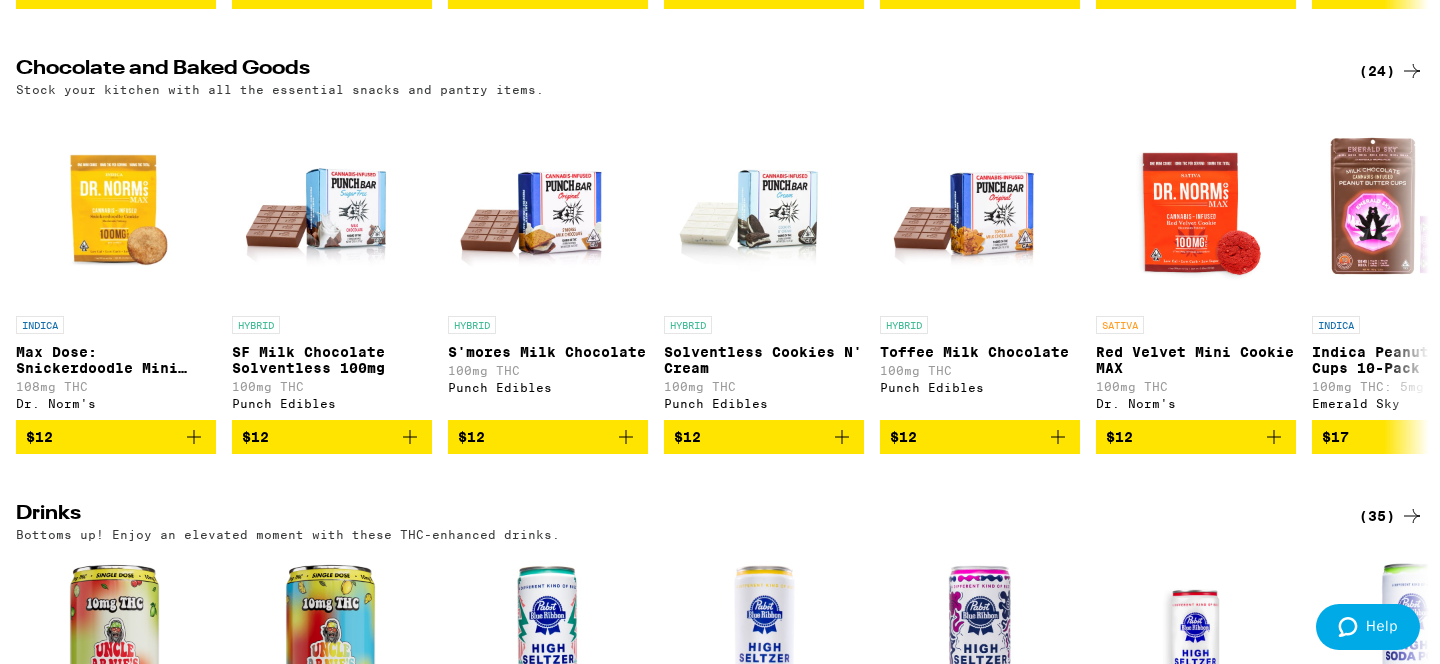 scroll, scrollTop: 679, scrollLeft: 0, axis: vertical 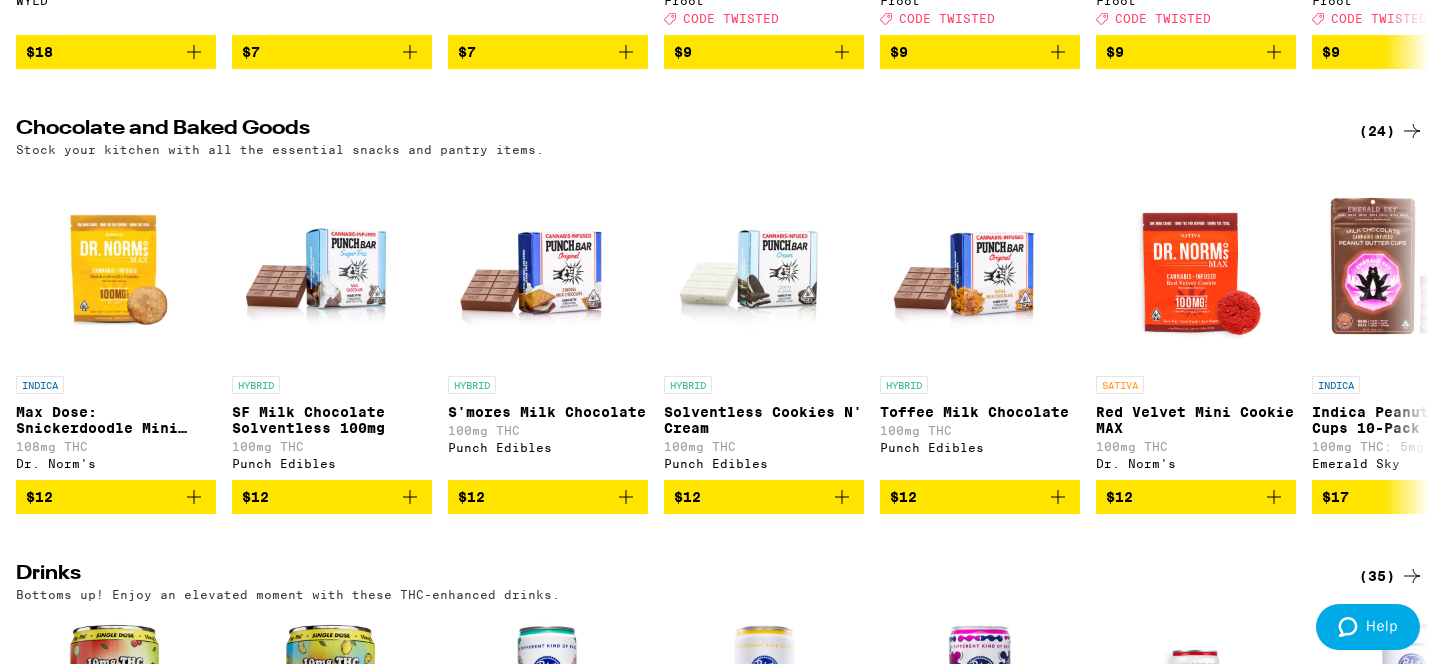 click on "(24)" at bounding box center [1391, 131] 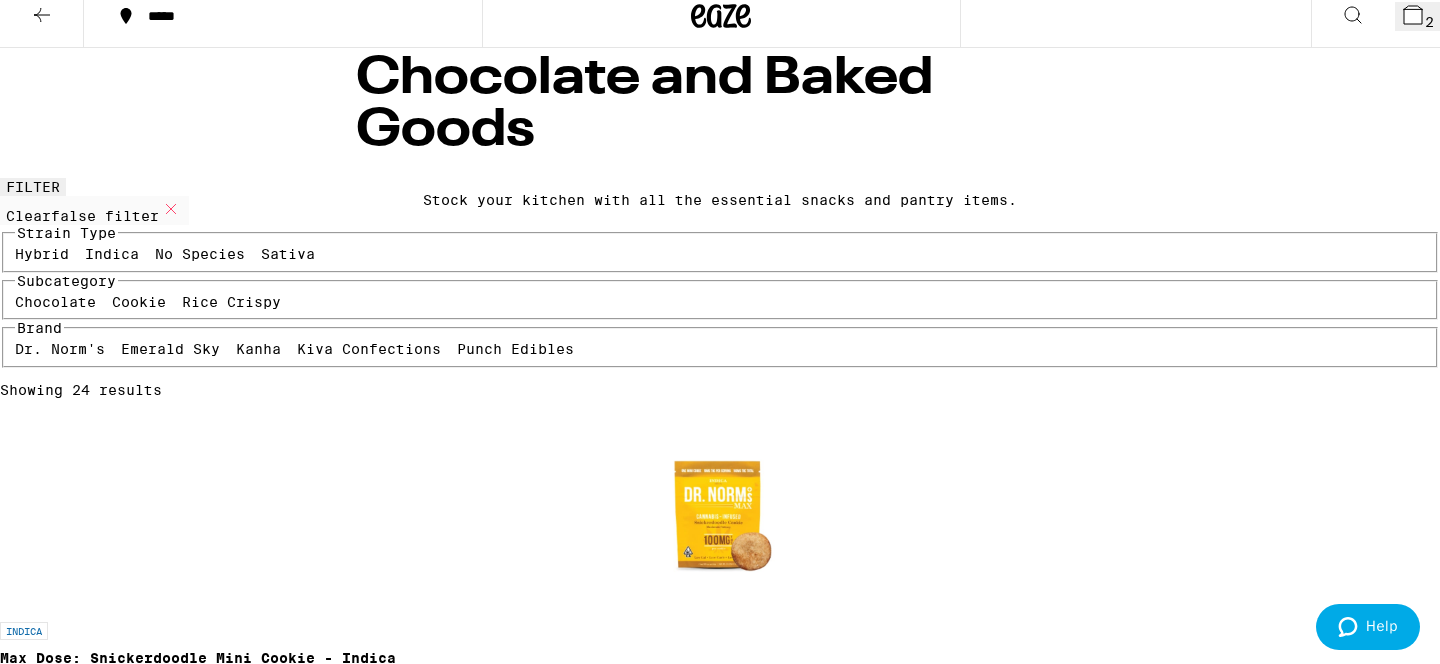 scroll, scrollTop: 14, scrollLeft: 0, axis: vertical 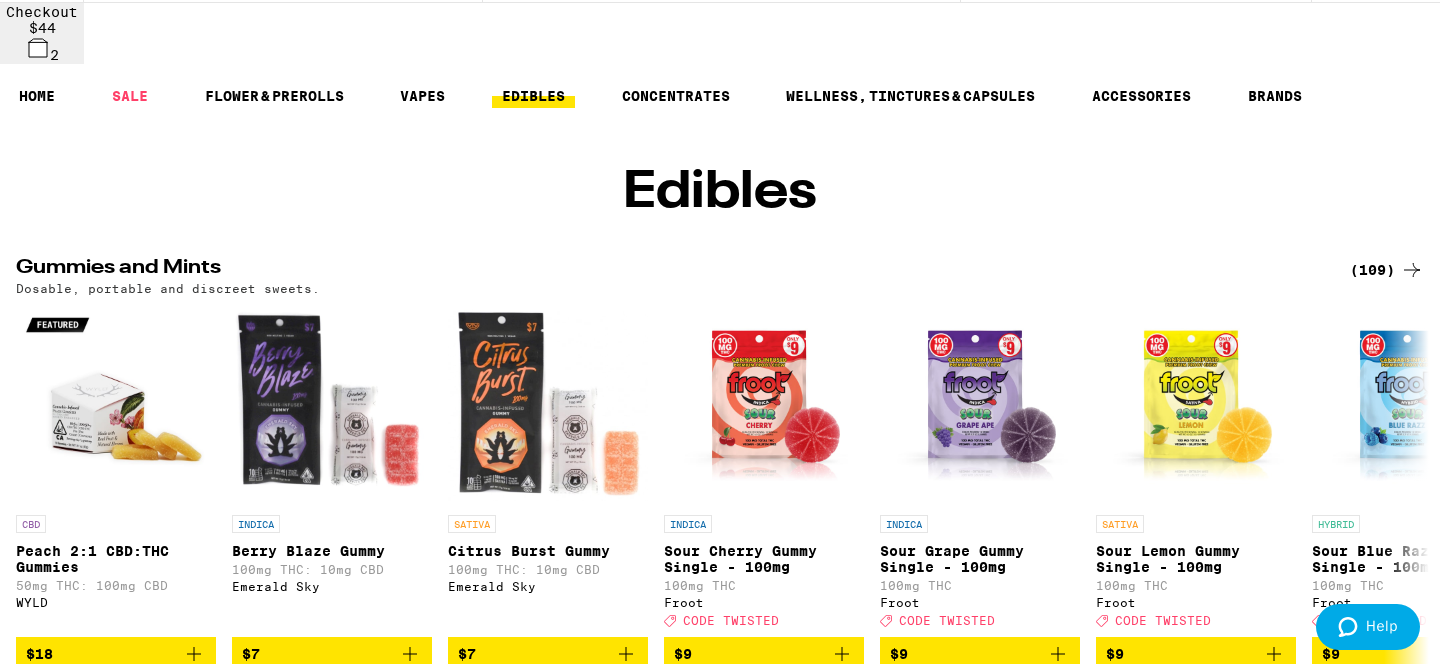 click on "(109)" at bounding box center (1387, 270) 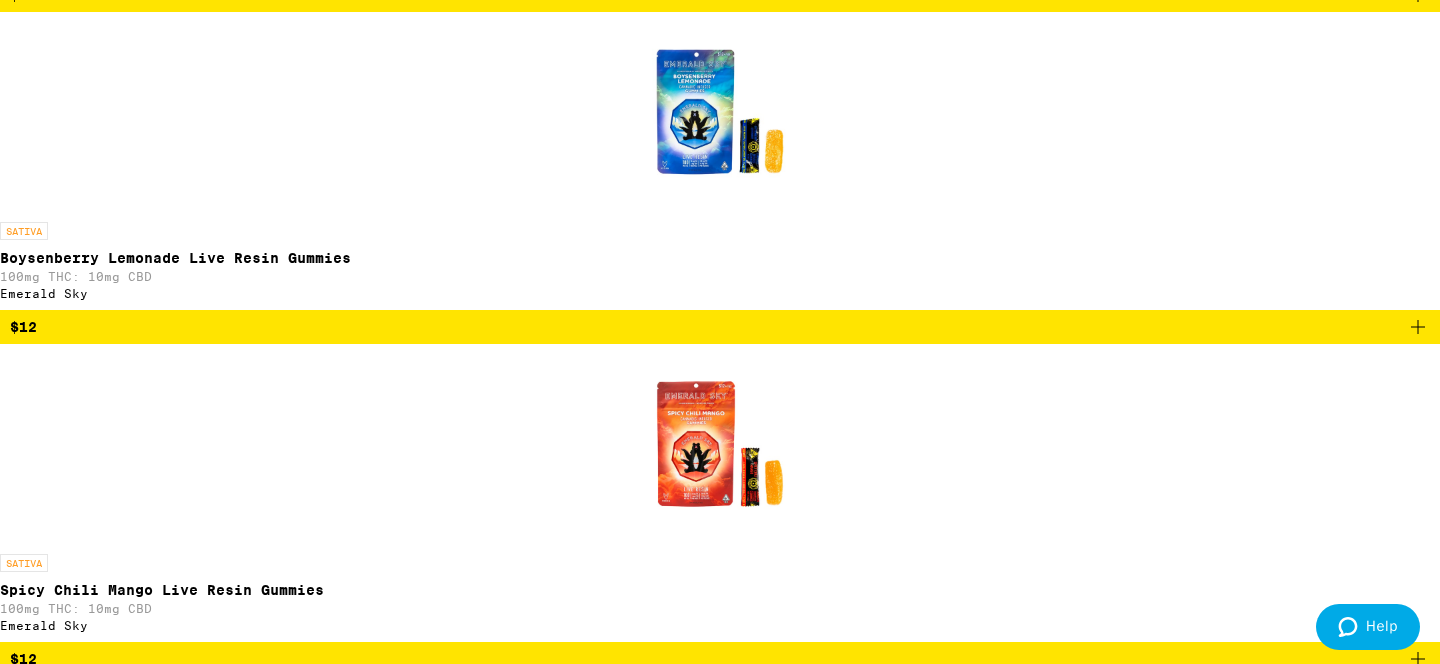 scroll, scrollTop: 5889, scrollLeft: 0, axis: vertical 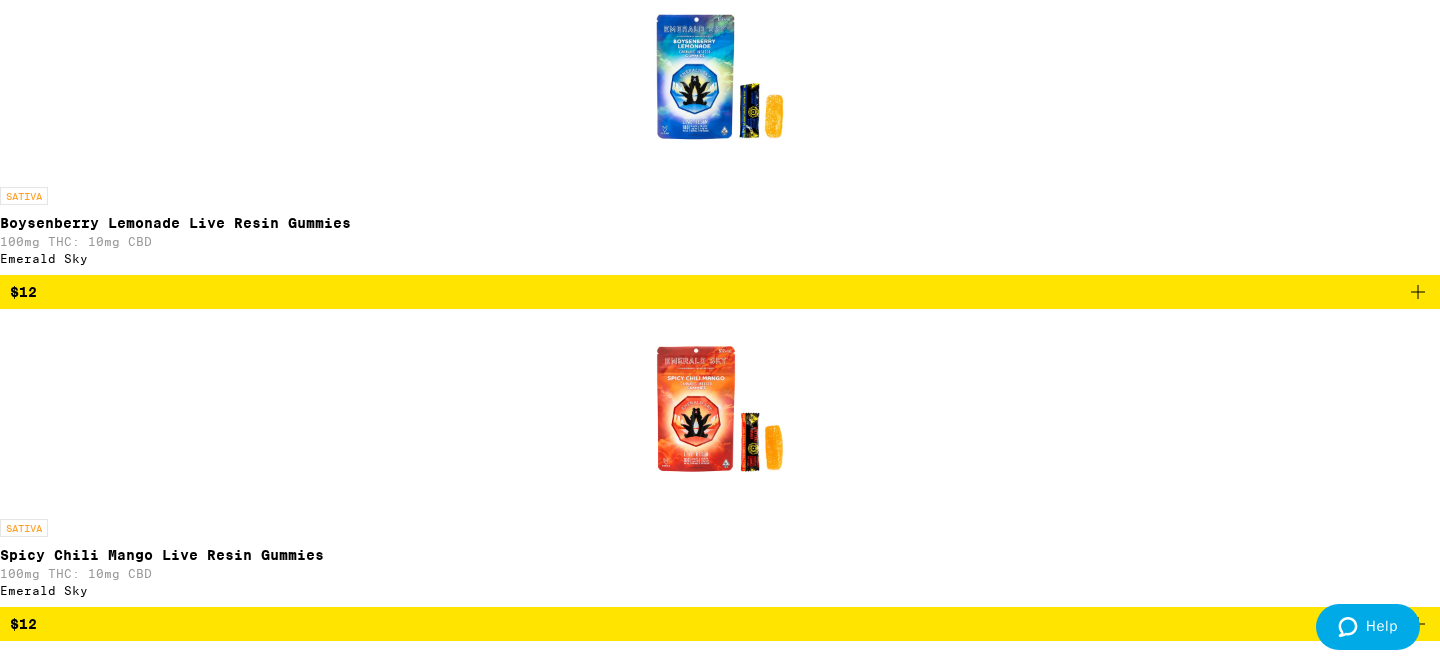 click on "Boysenberry 1:1:1 THC:CBD:CBN Gummies" at bounding box center (720, 20068) 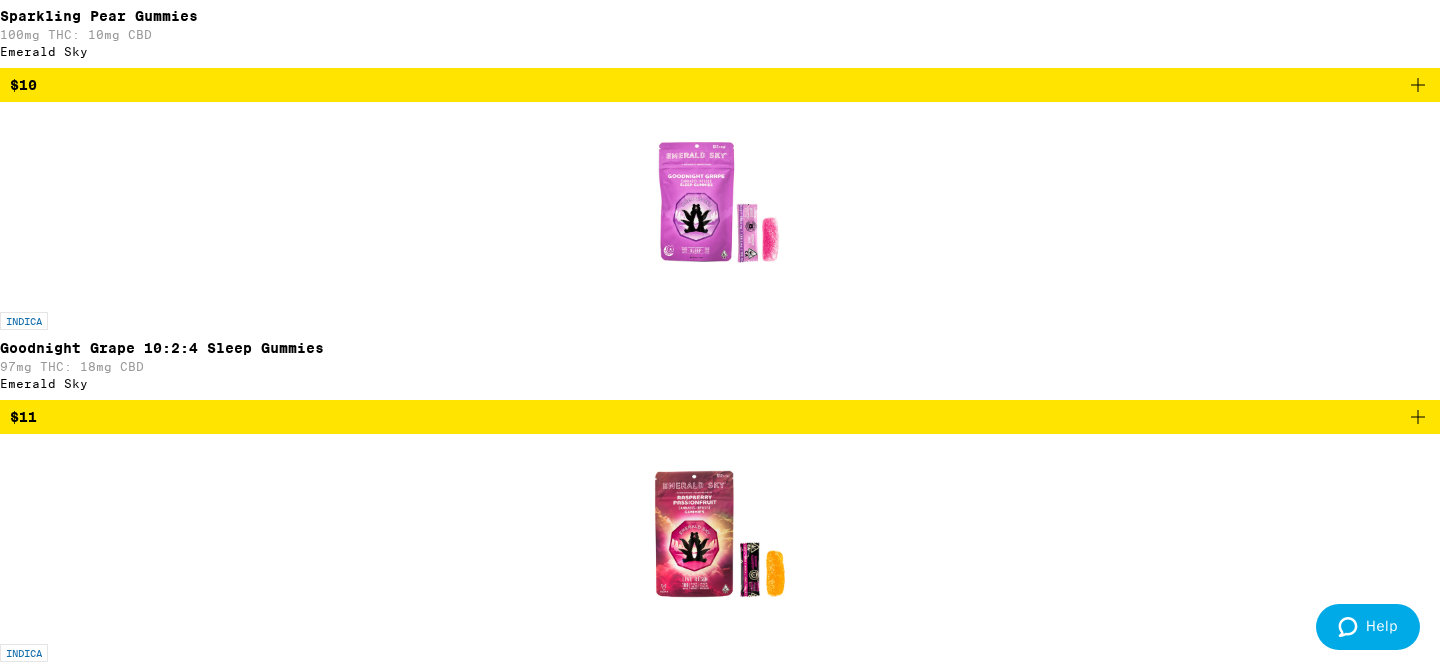 scroll, scrollTop: 5098, scrollLeft: 0, axis: vertical 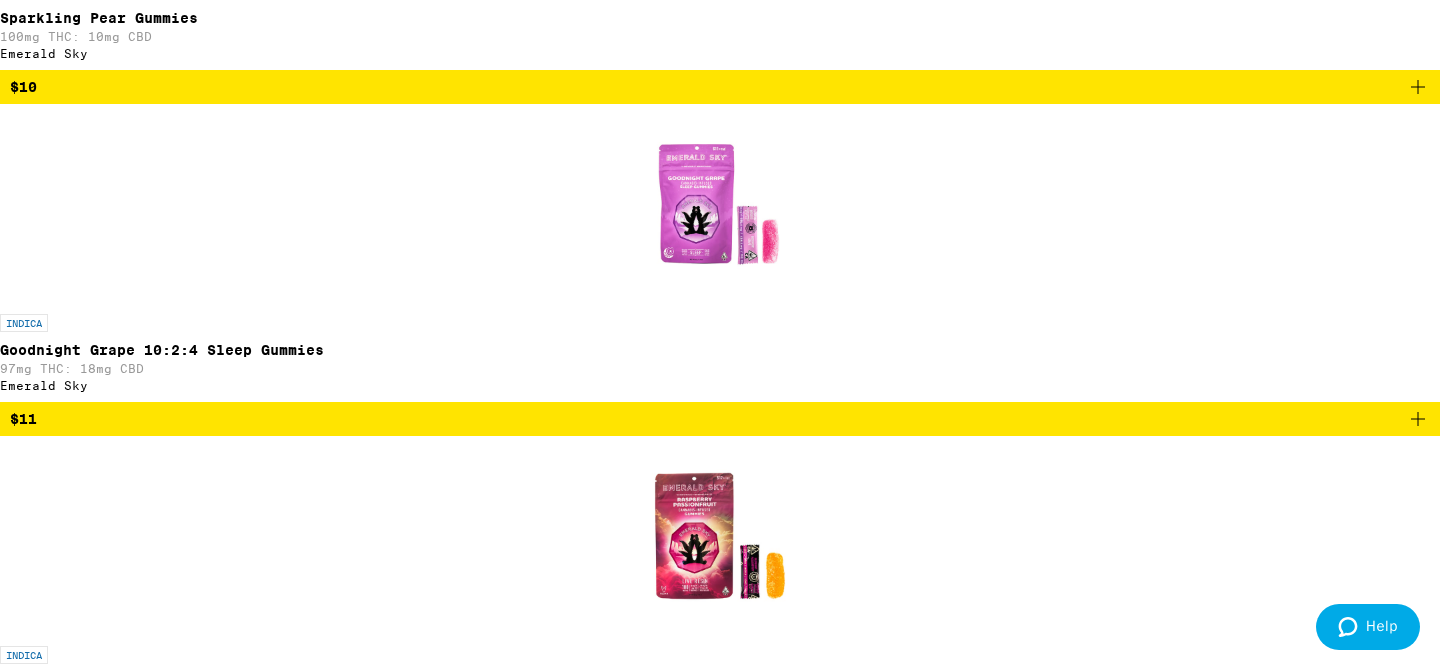 click on "Freshly Squeezed Recover Sour Gummies" at bounding box center (720, 18425) 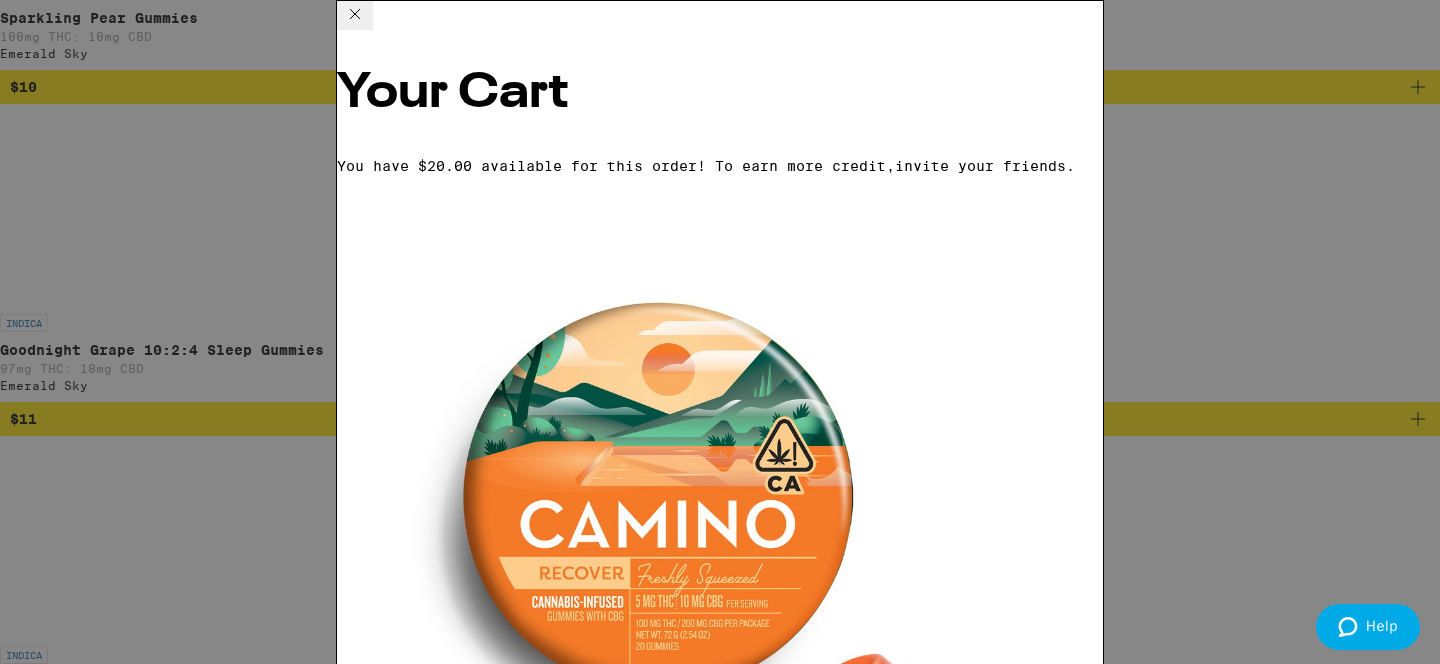 scroll, scrollTop: 409, scrollLeft: 0, axis: vertical 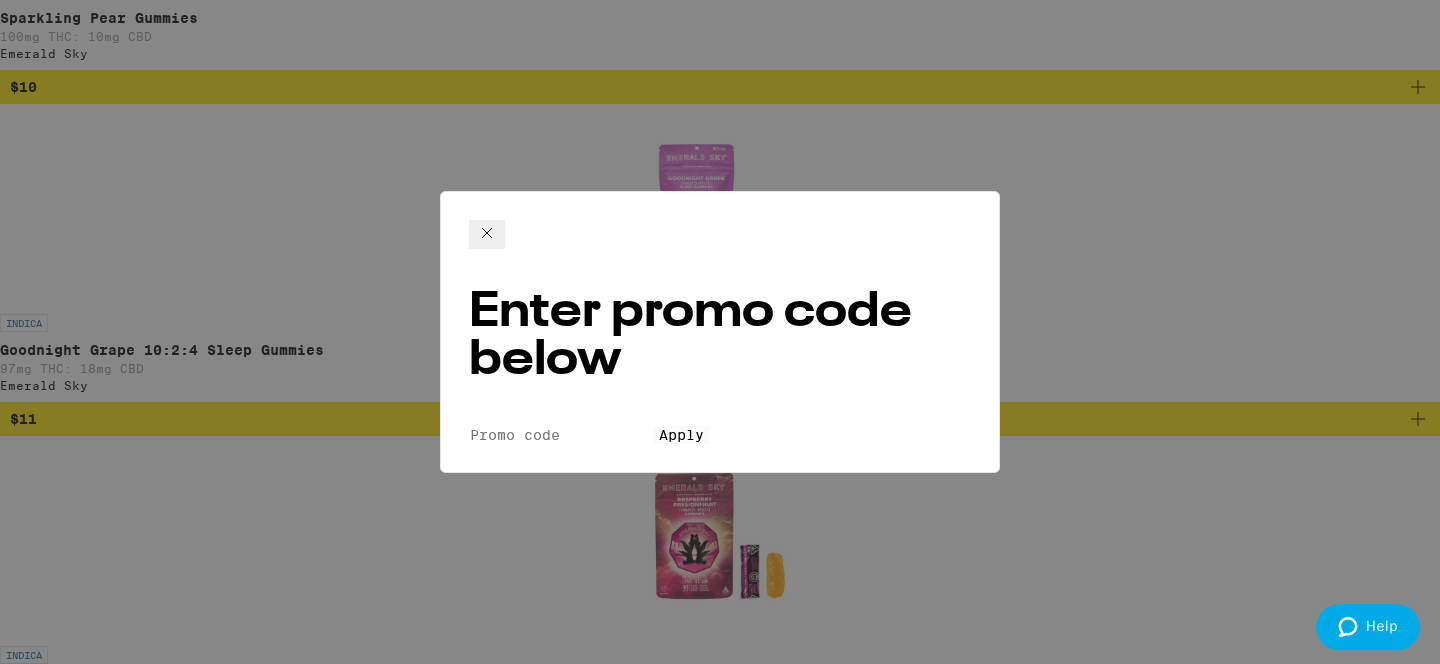 click on "Promo Code" at bounding box center [561, 435] 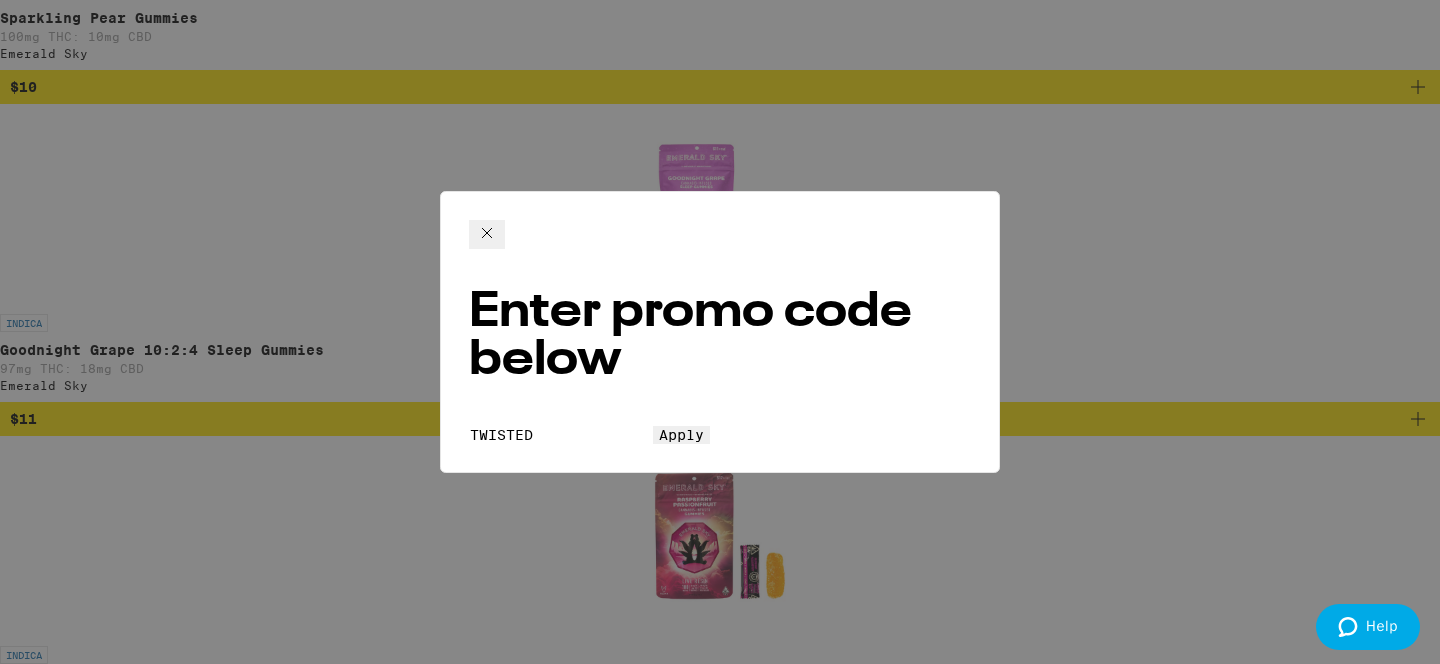 type on "TWISTED" 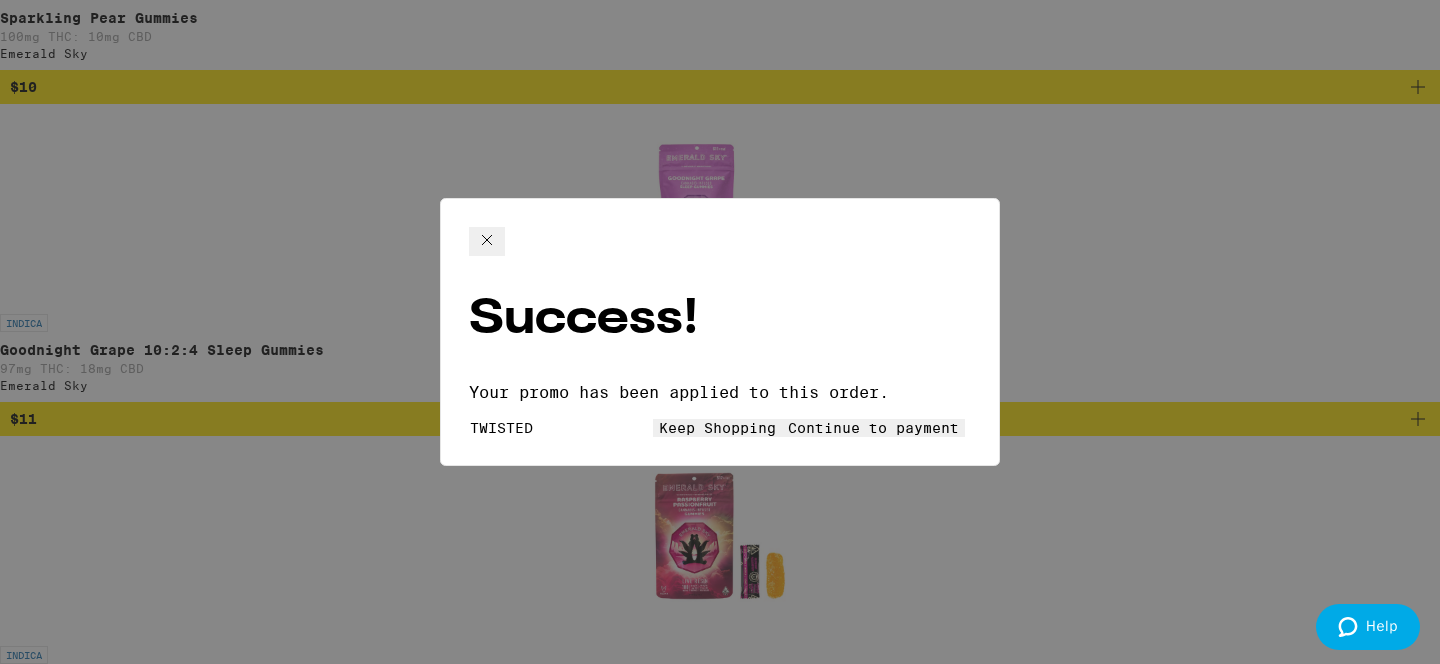 click on "Continue to payment" at bounding box center (873, 428) 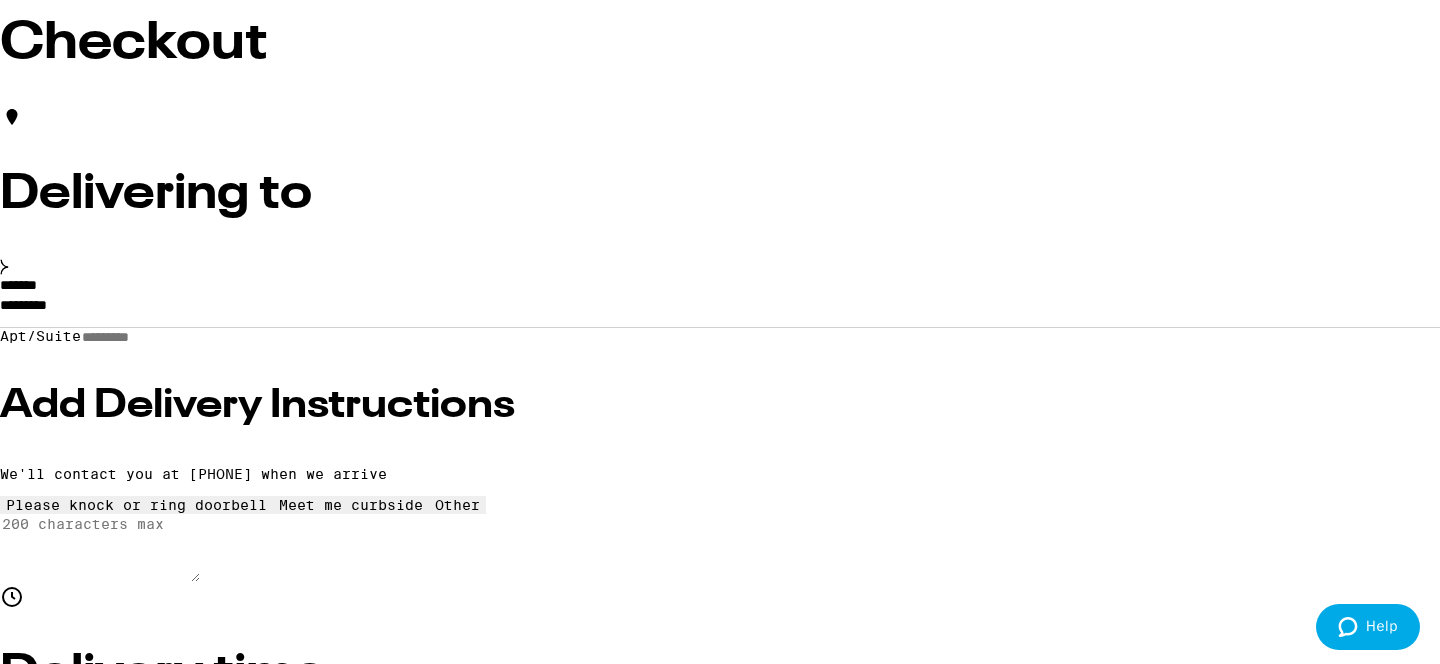 scroll, scrollTop: 112, scrollLeft: 0, axis: vertical 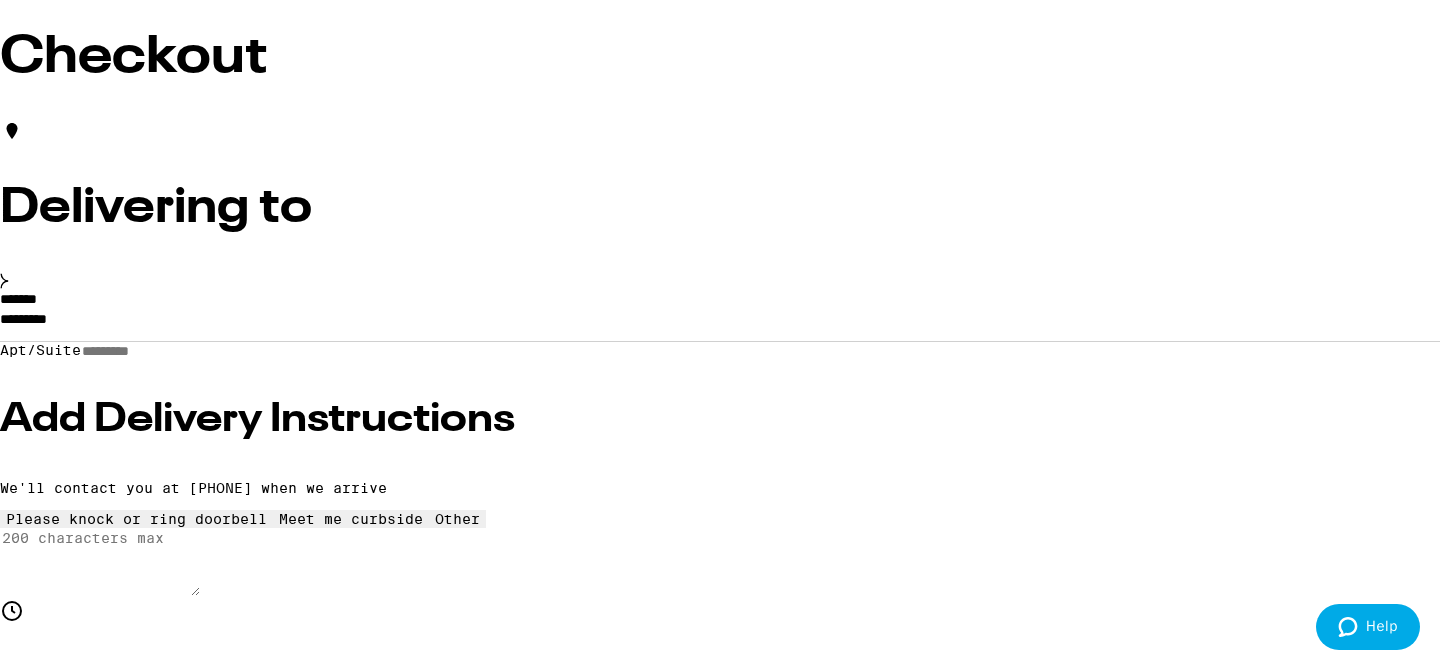 click on "*********" at bounding box center [720, 324] 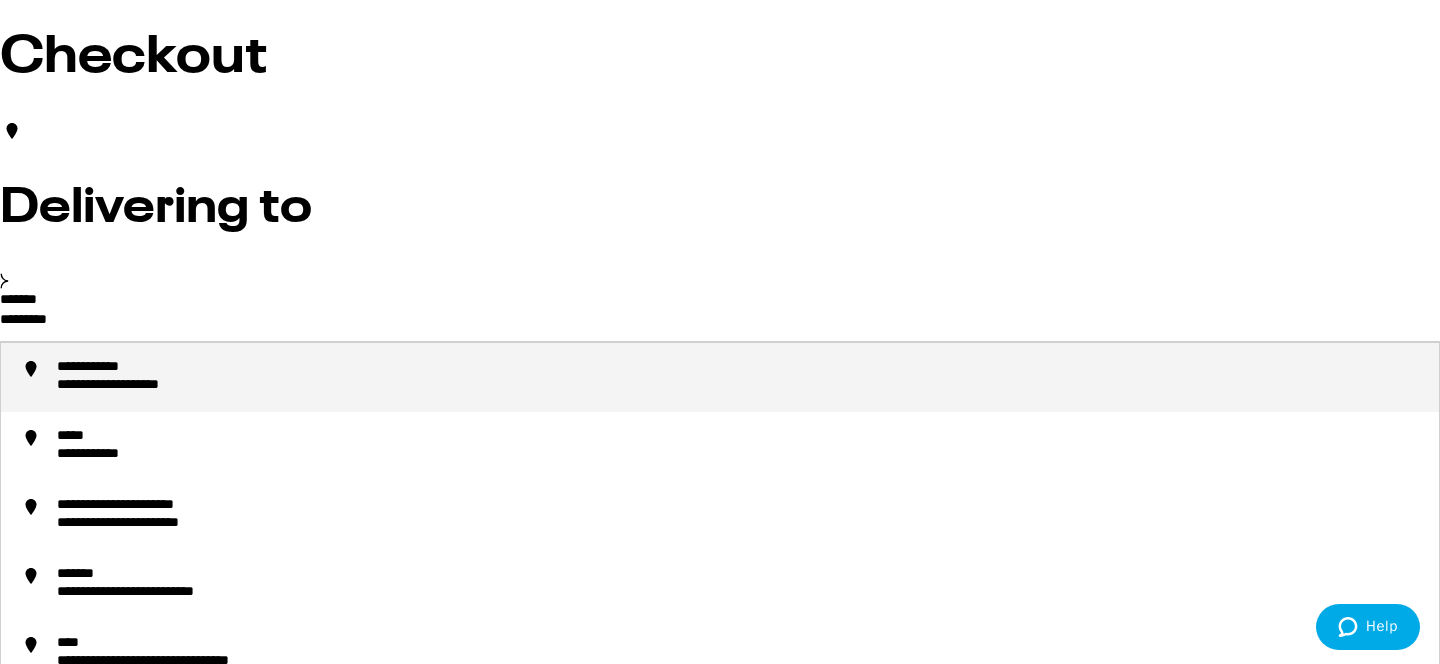 click on "*********" at bounding box center (720, 324) 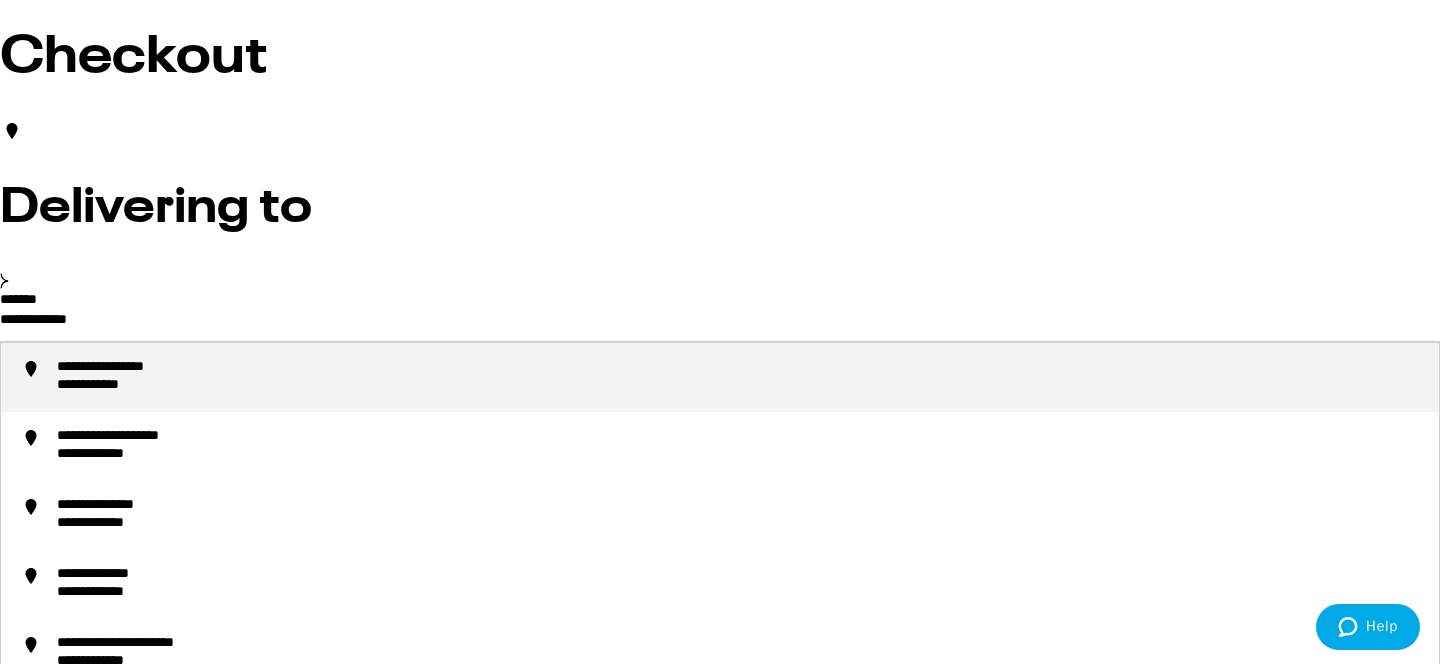 click on "**********" at bounding box center [740, 377] 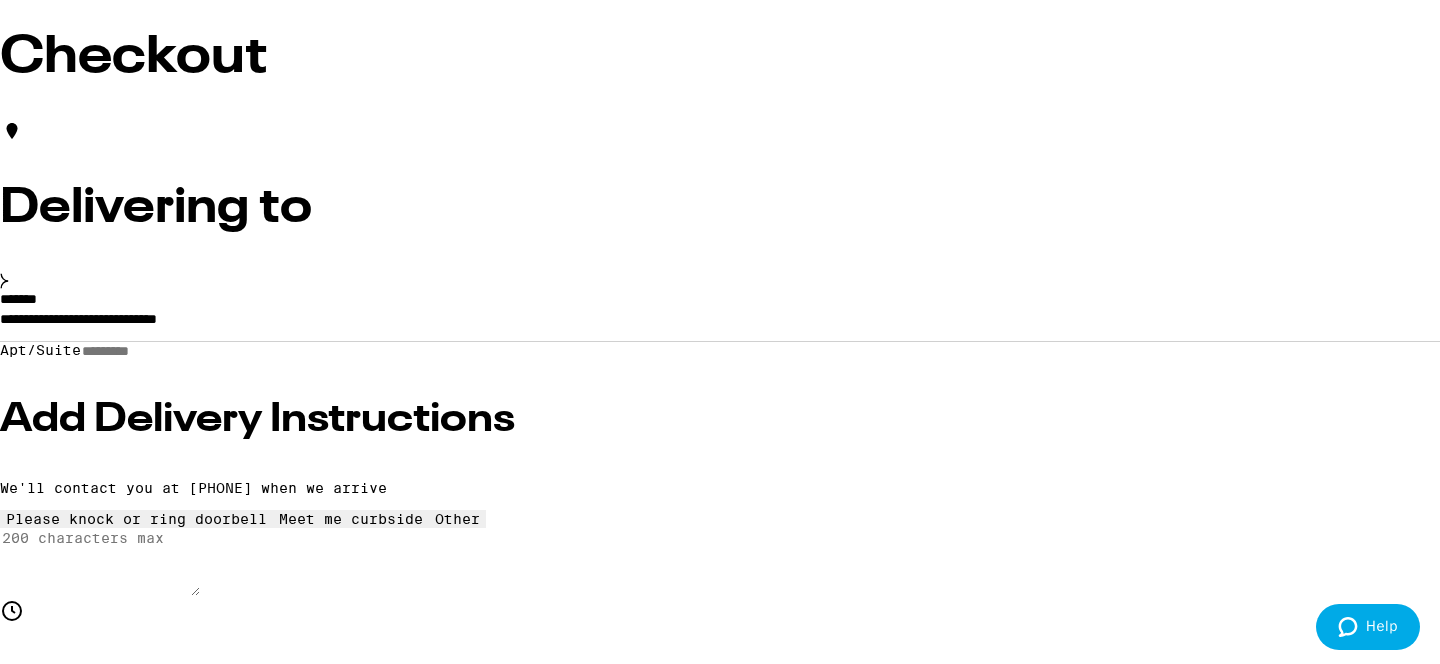 type on "**********" 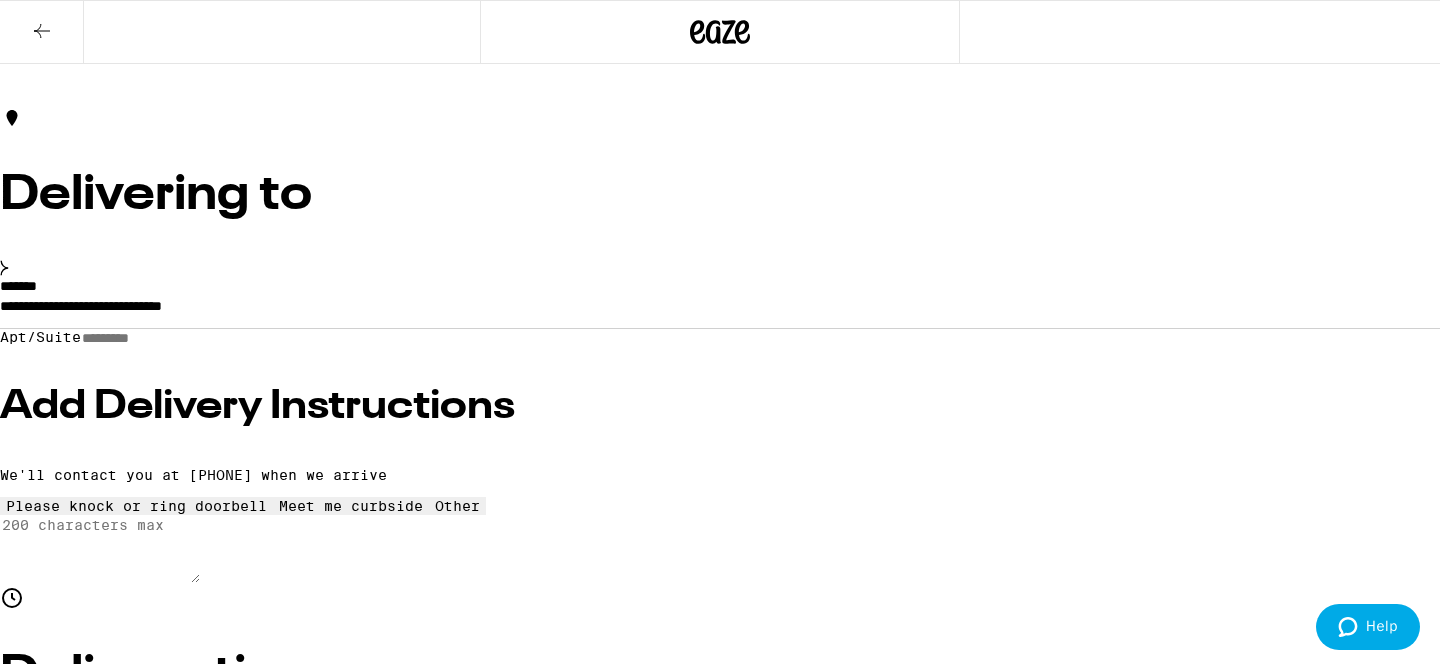 scroll, scrollTop: 124, scrollLeft: 0, axis: vertical 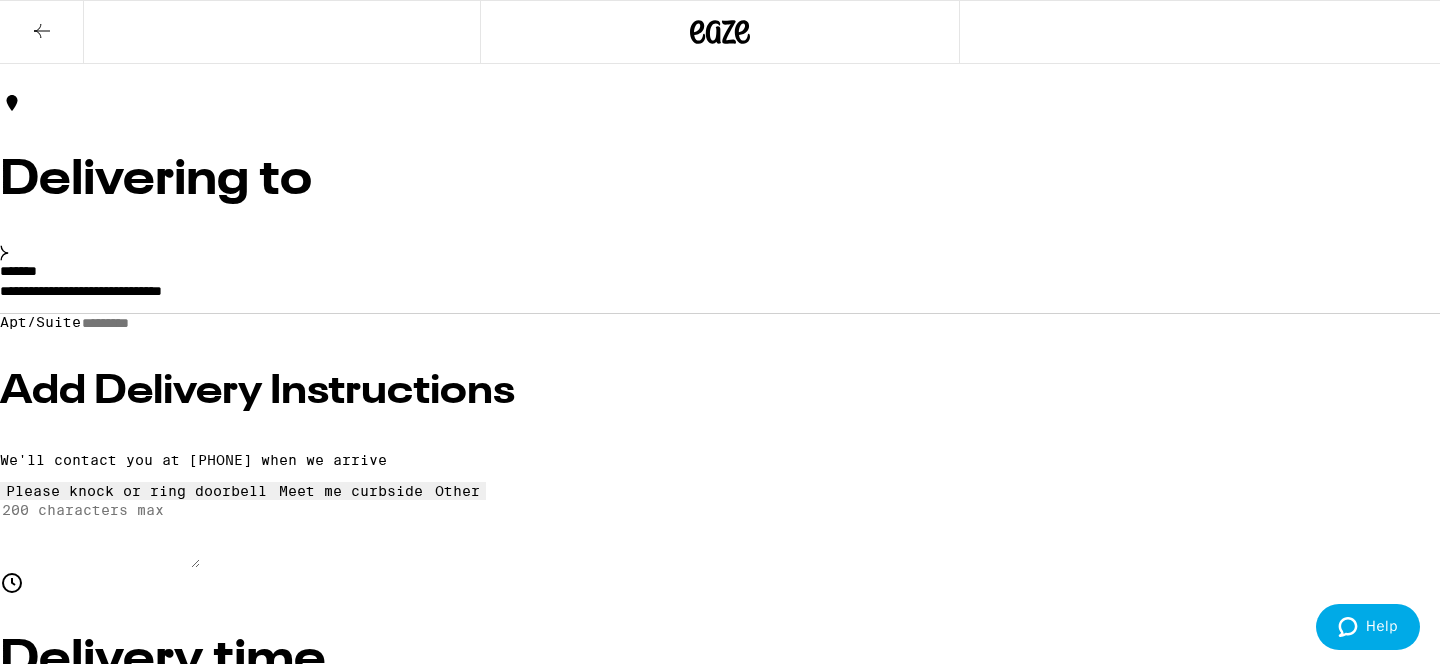 click on "Apt/Suite" at bounding box center (152, 323) 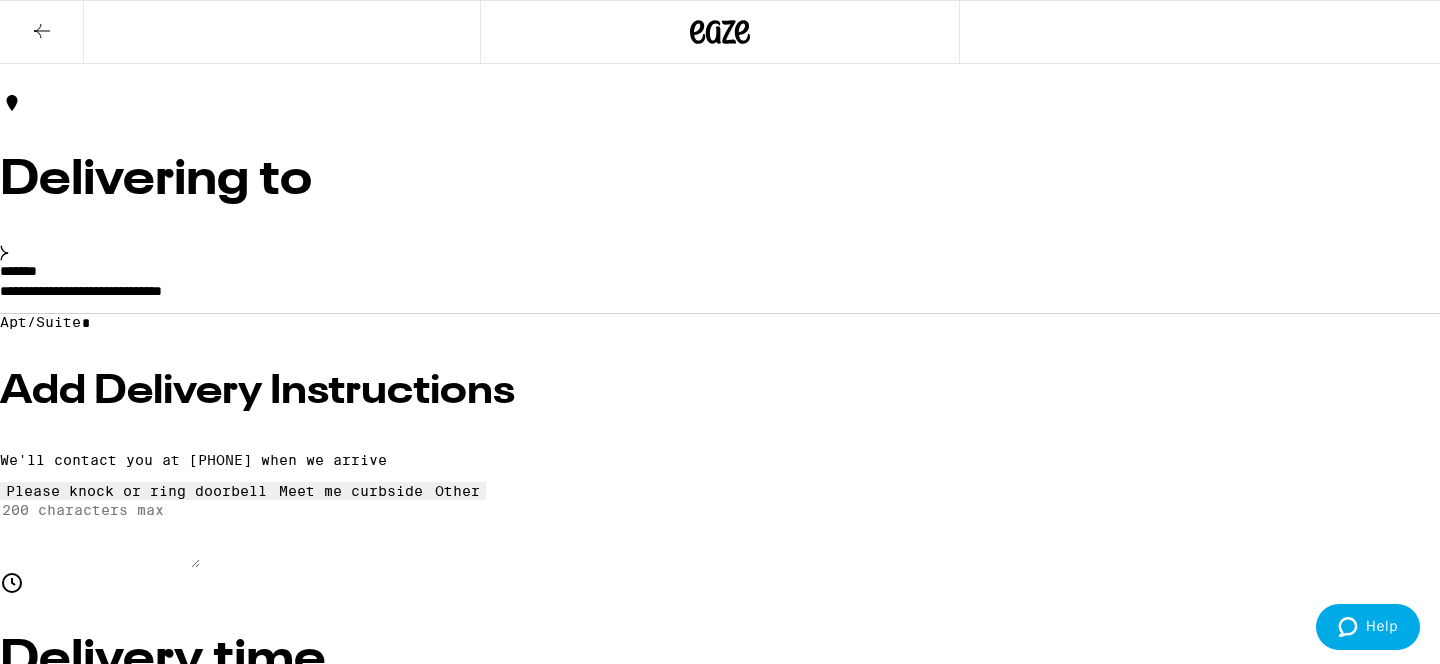 type on "*" 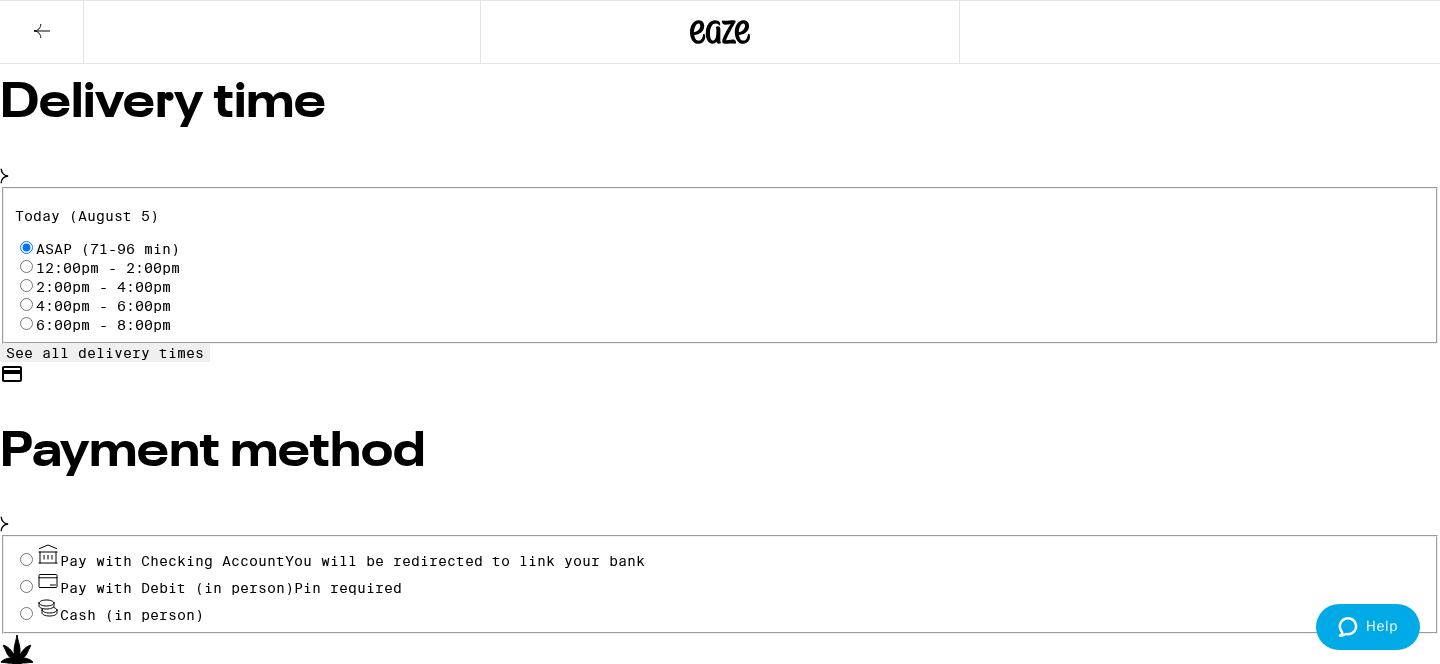 scroll, scrollTop: 682, scrollLeft: 0, axis: vertical 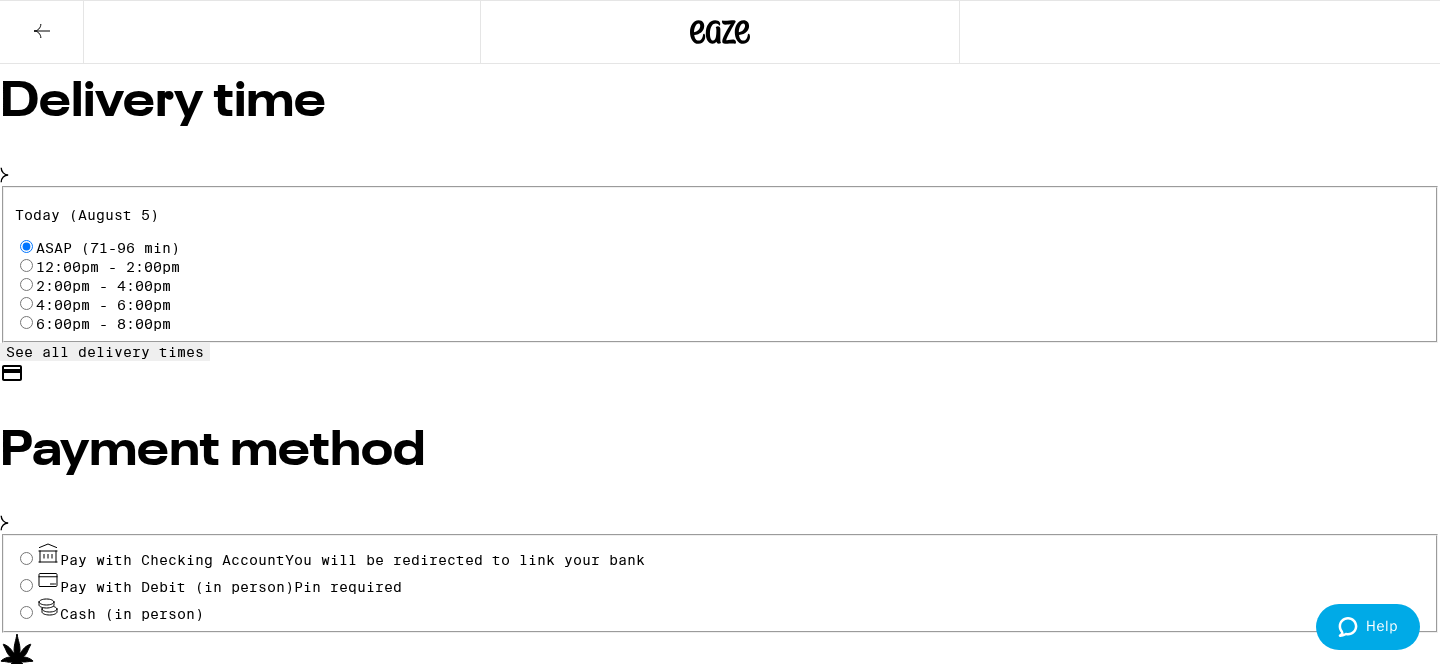 click on "See all delivery times" at bounding box center (105, 352) 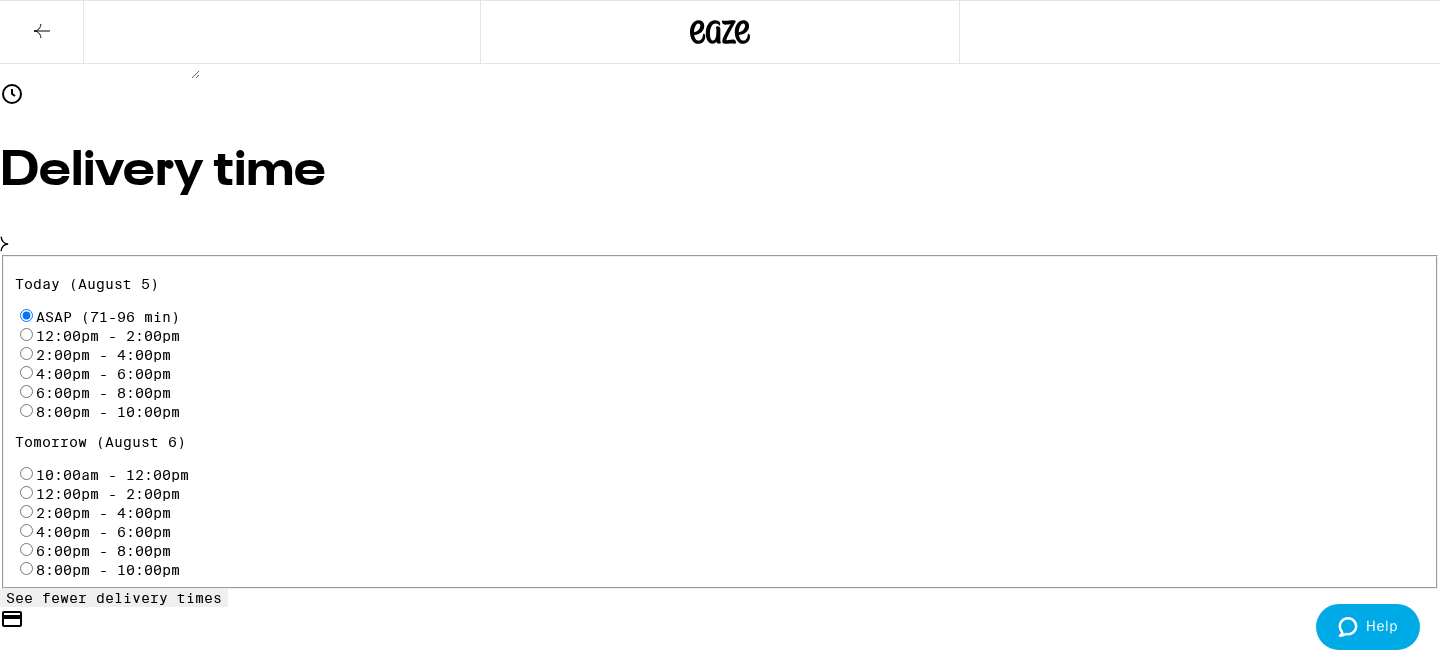 scroll, scrollTop: 615, scrollLeft: 0, axis: vertical 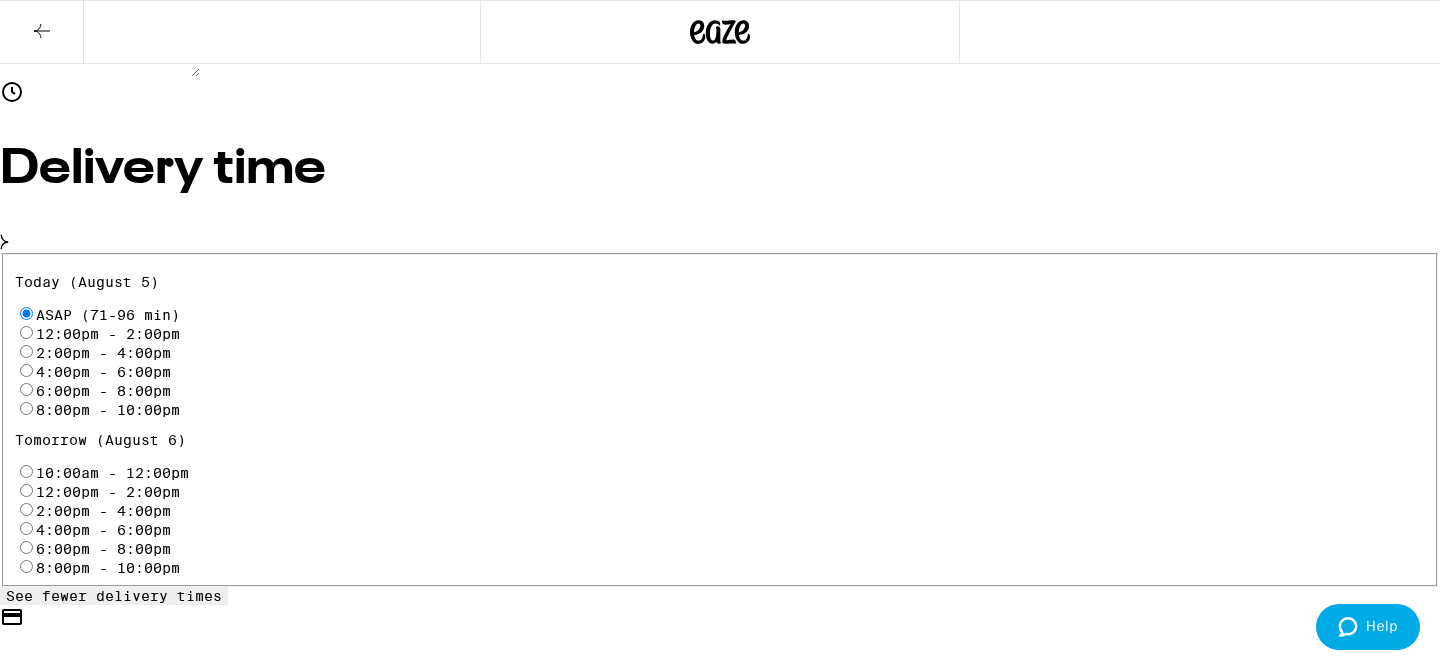 click on "10:00am - 12:00pm" at bounding box center (26, 471) 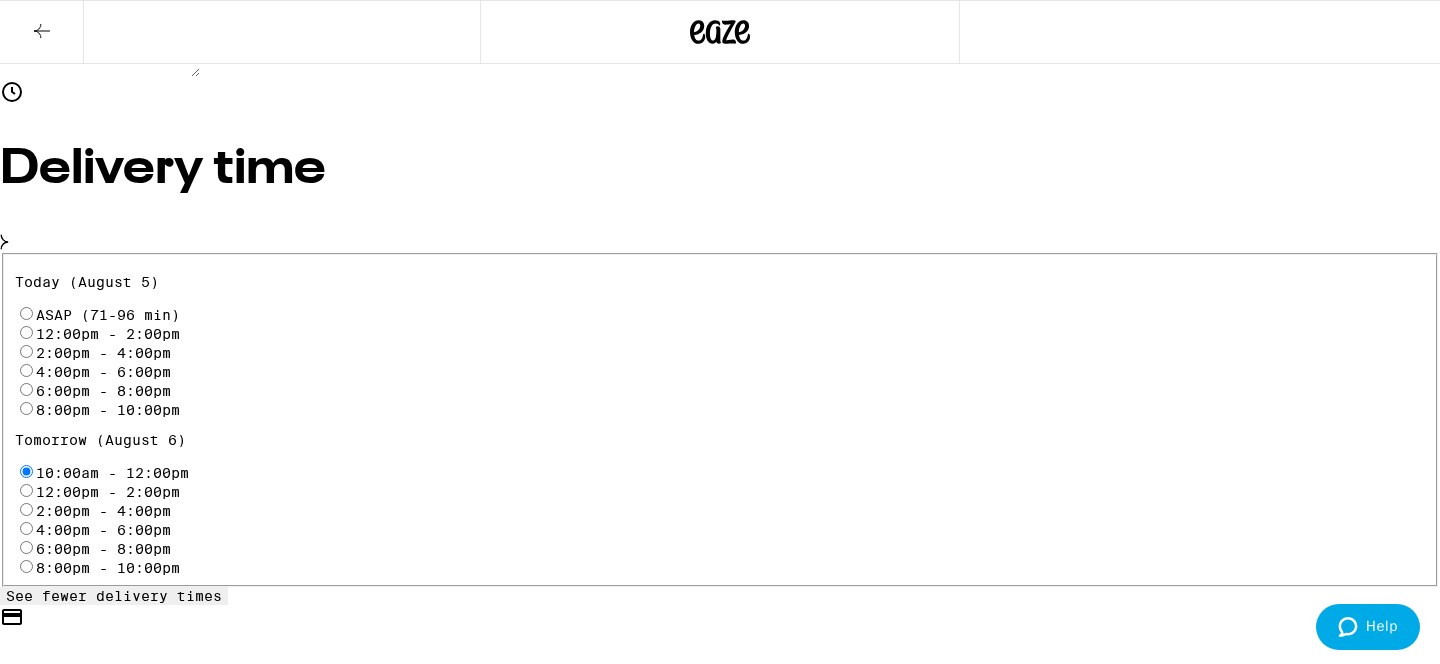 radio on "true" 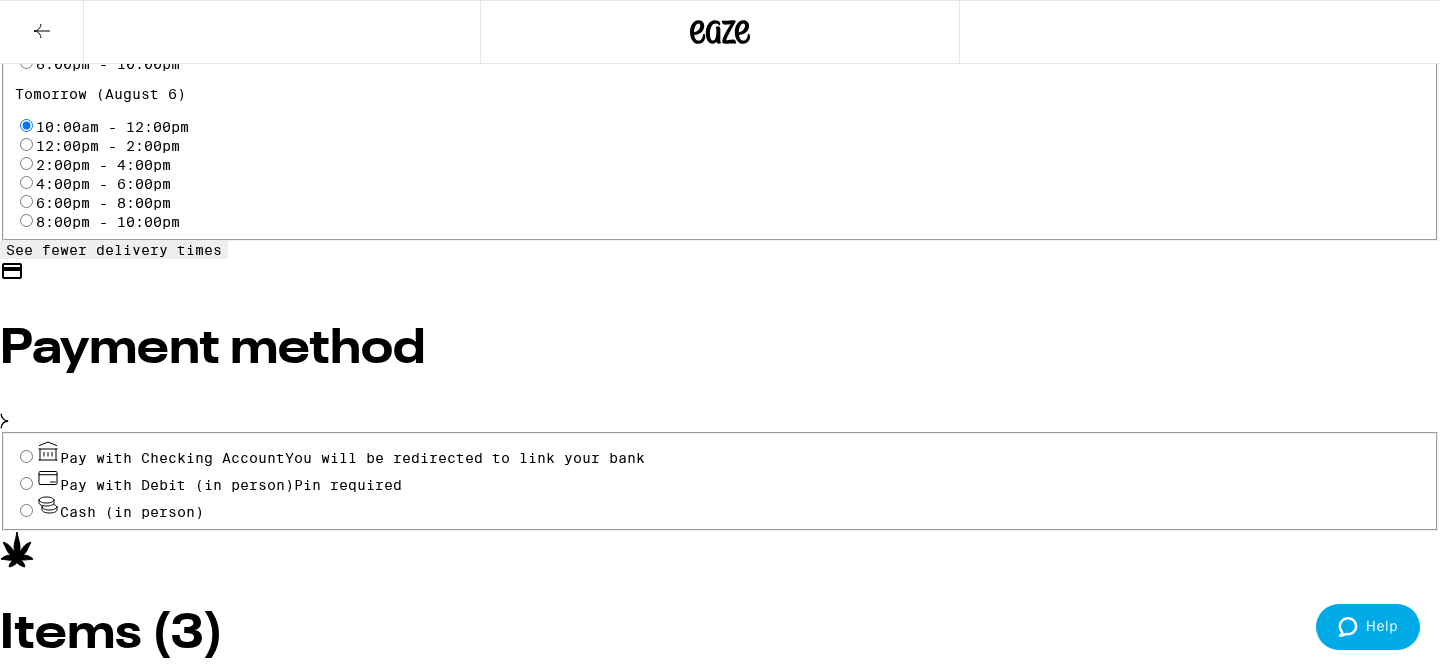 scroll, scrollTop: 1062, scrollLeft: 0, axis: vertical 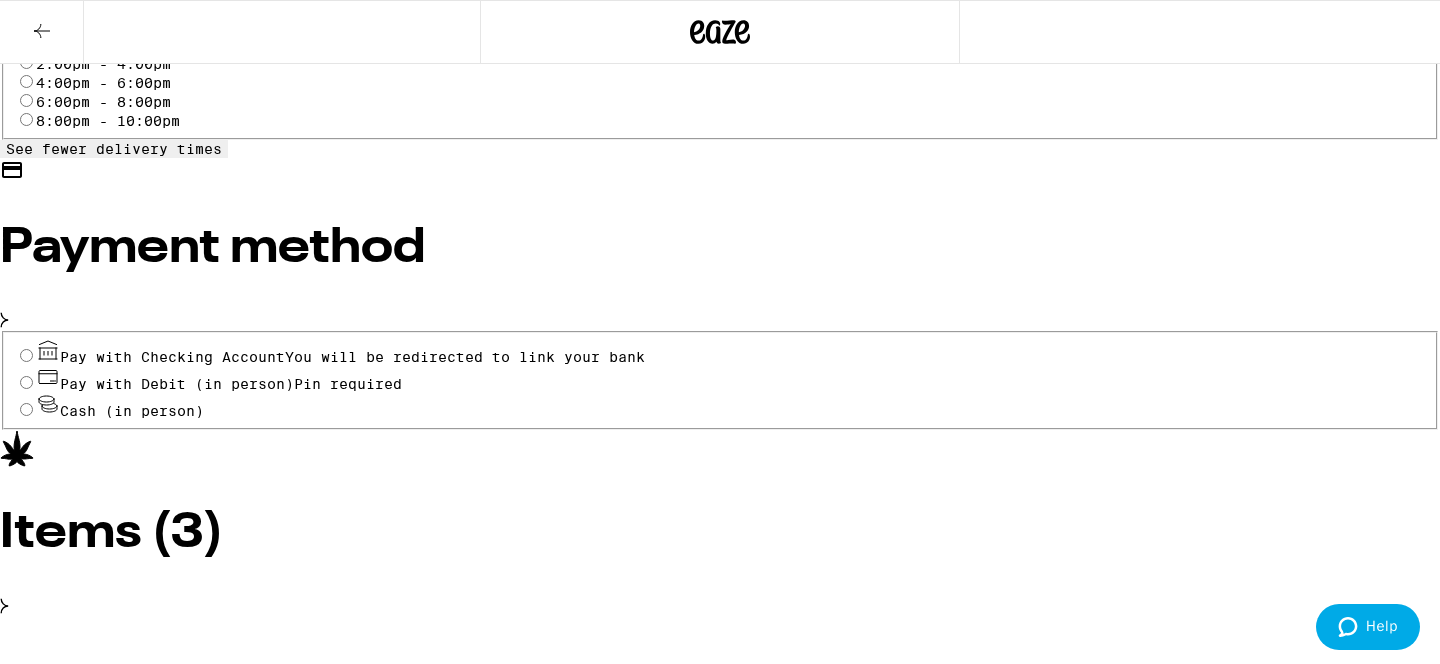click on "Pay with Debit (in person) Pin required" at bounding box center (26, 382) 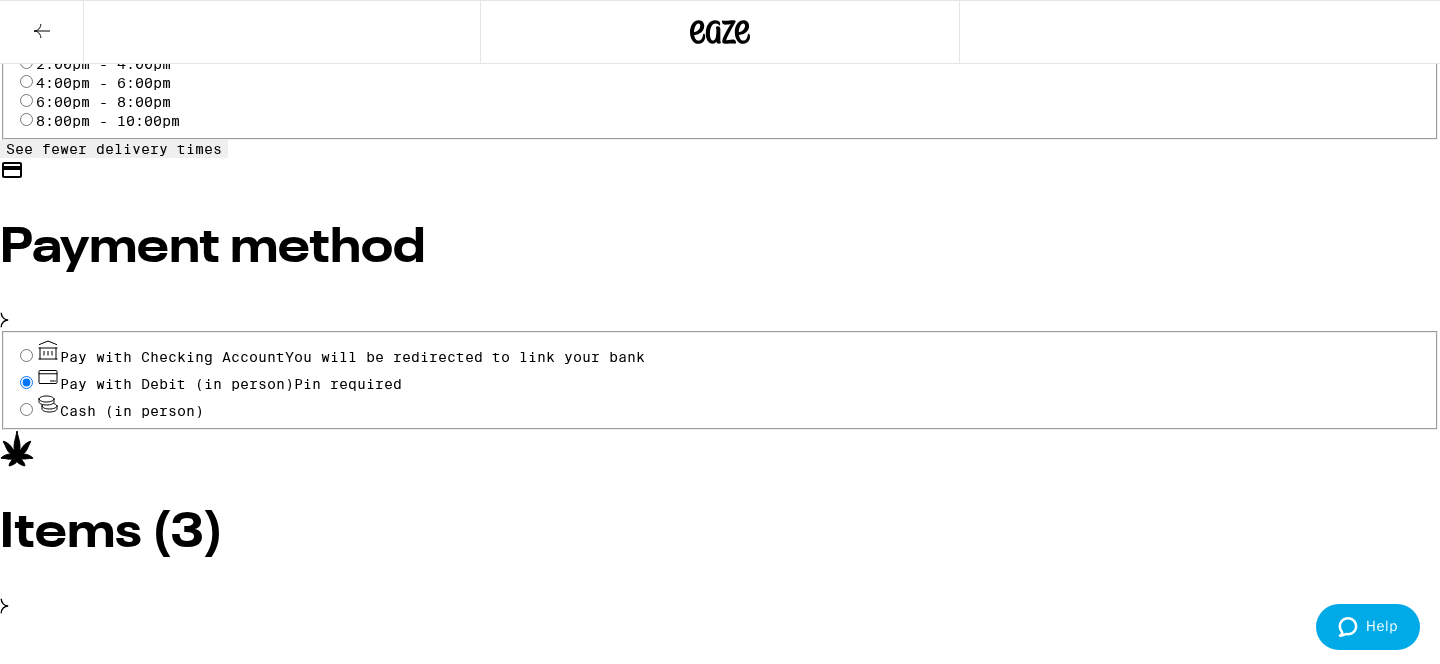 radio on "true" 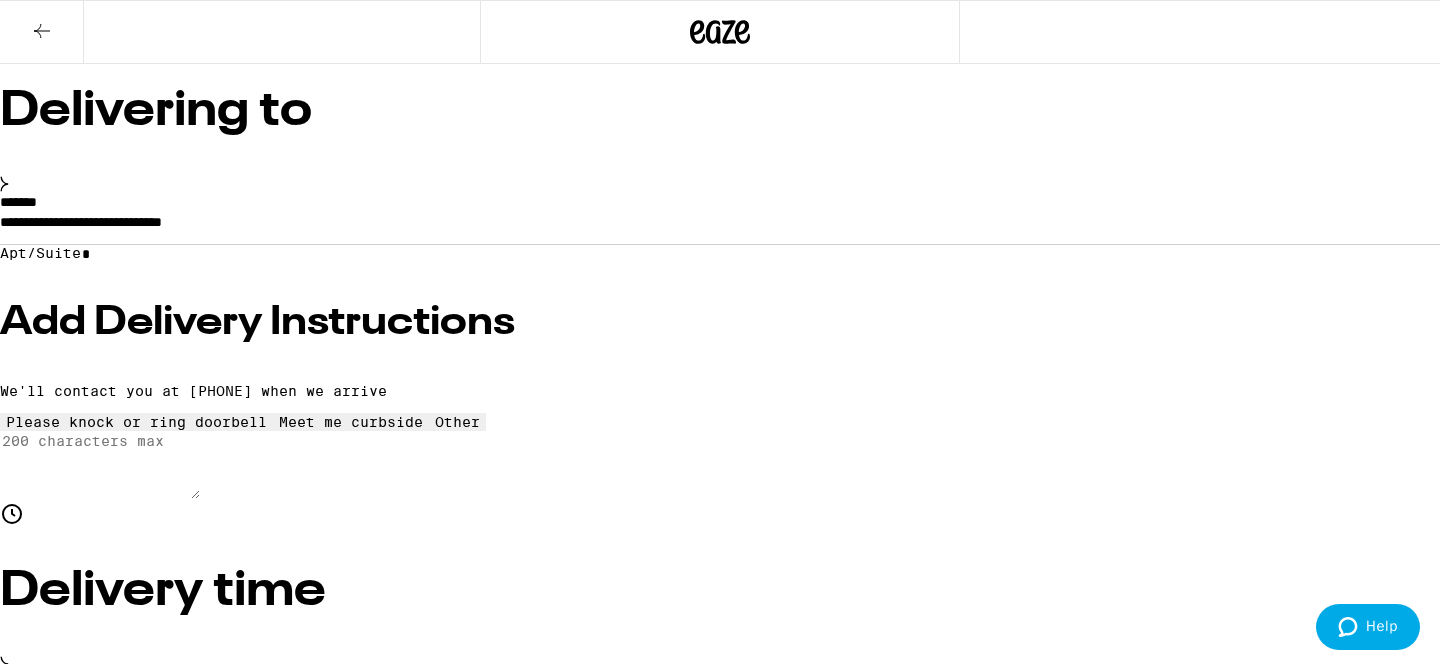 scroll, scrollTop: 194, scrollLeft: 0, axis: vertical 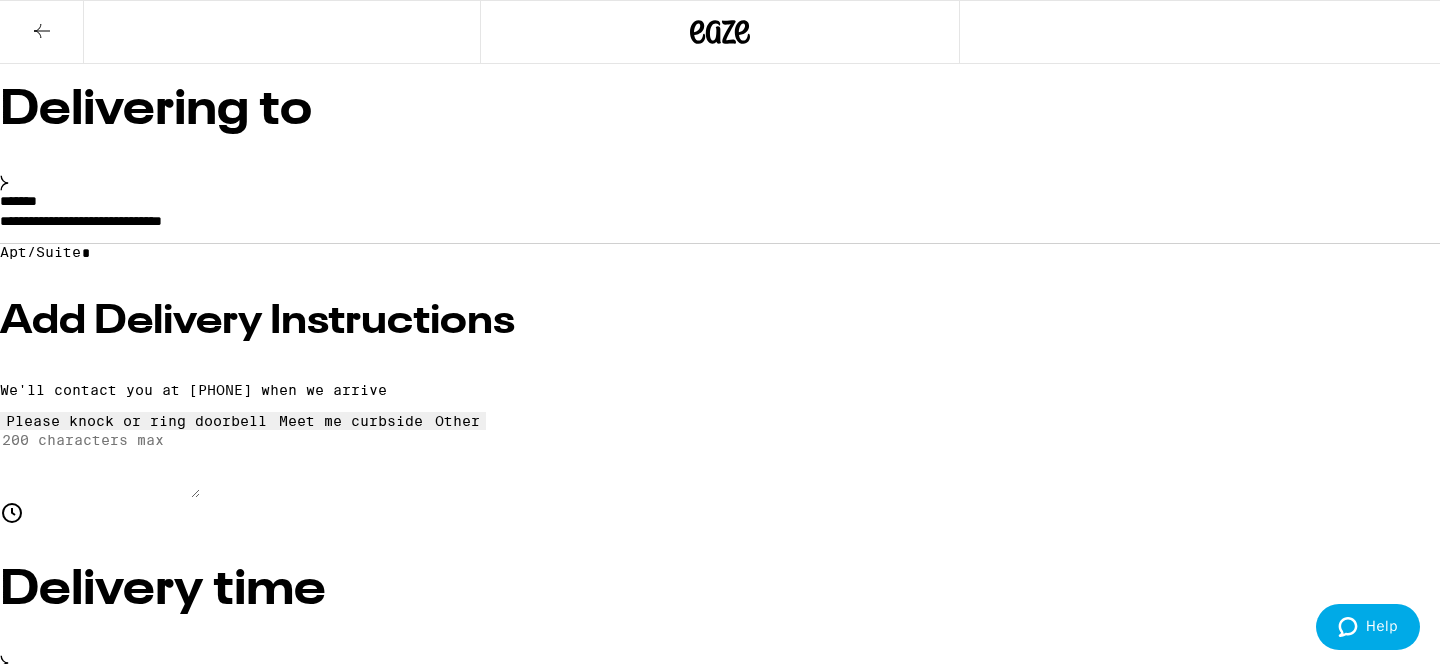 click on "Add Delivery Instructions" at bounding box center (720, 322) 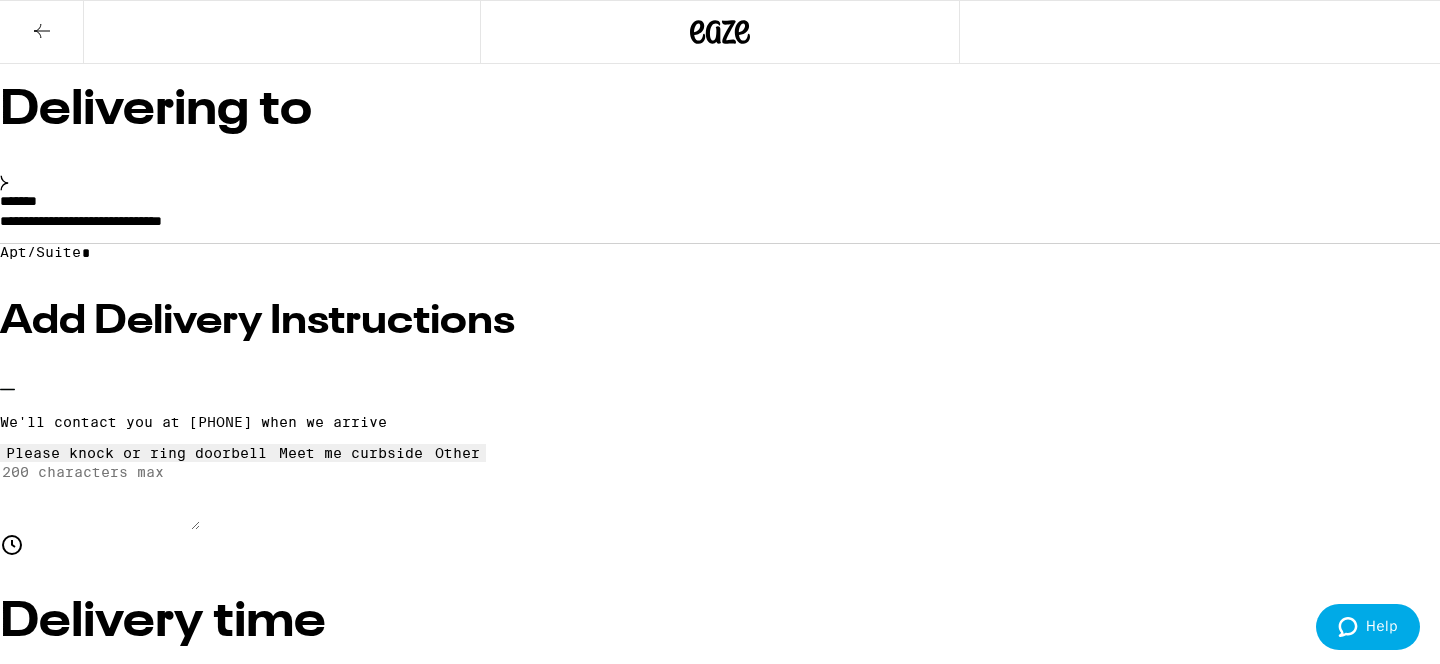 click at bounding box center (137, 445) 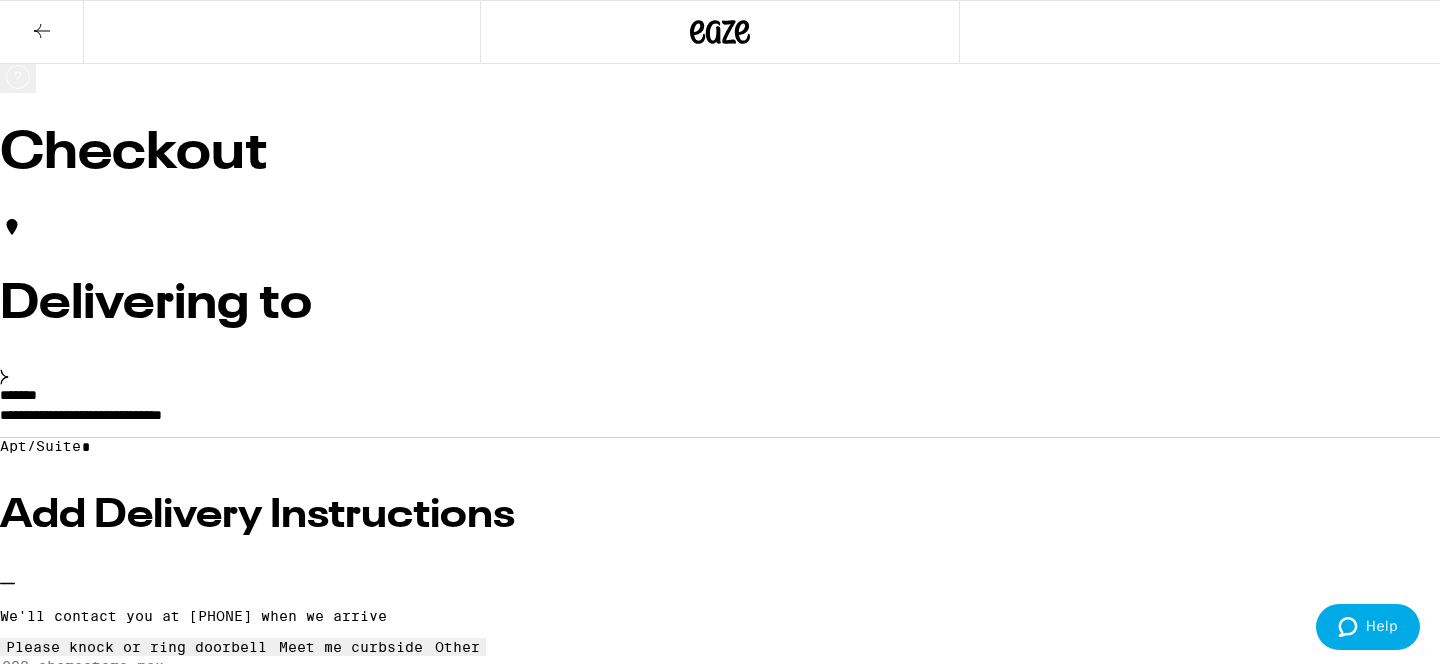scroll, scrollTop: 328, scrollLeft: 0, axis: vertical 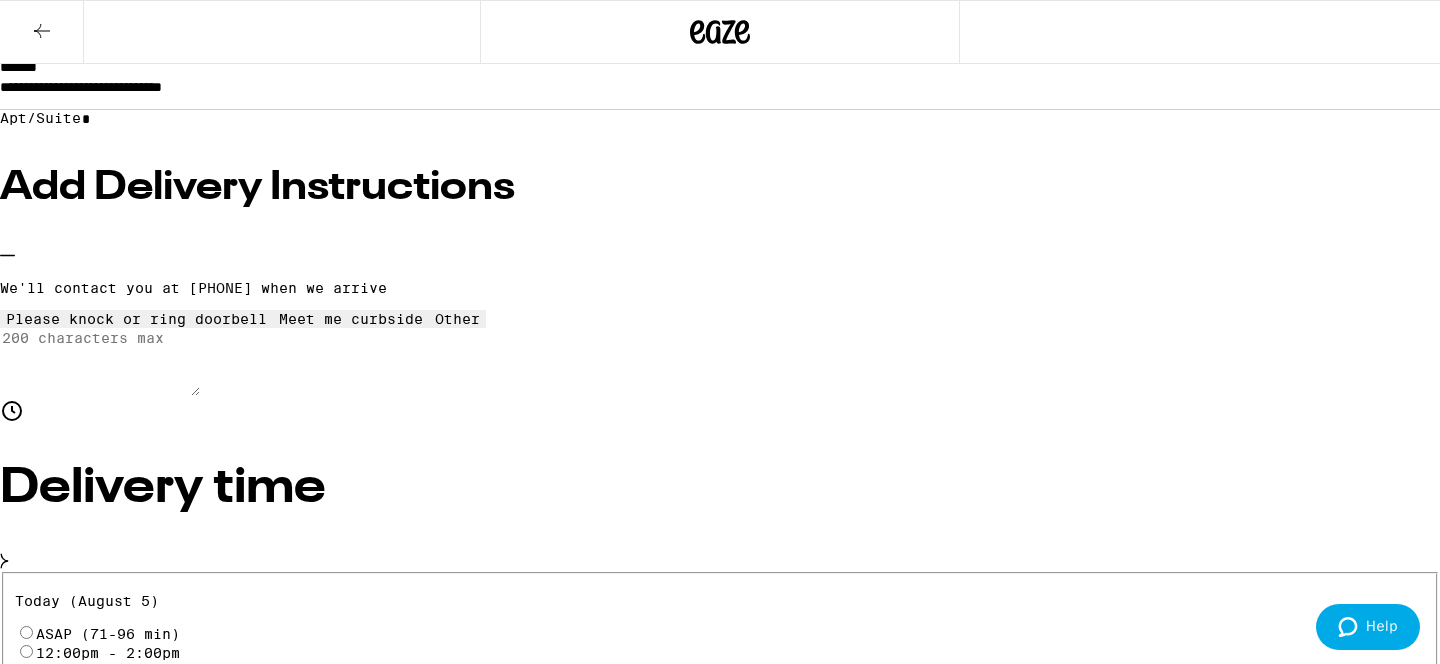 click on "Place Order" at bounding box center (55, 6424) 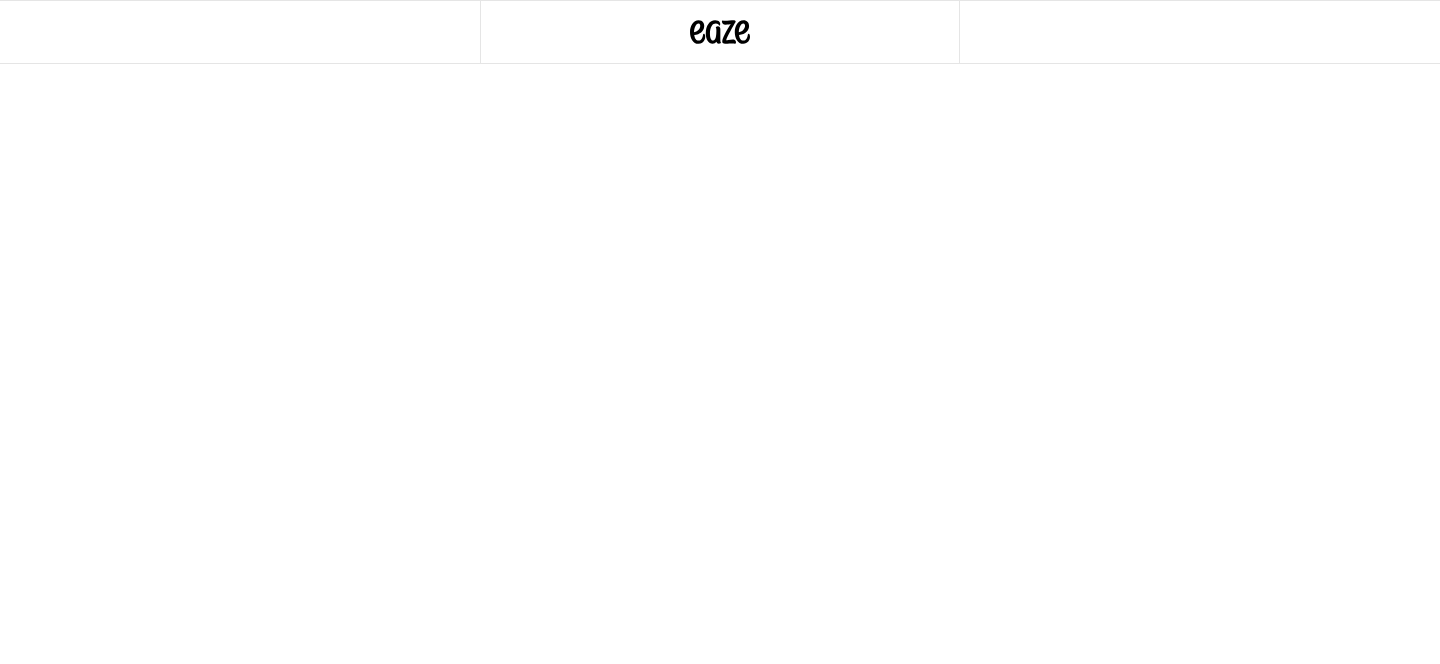 scroll, scrollTop: 0, scrollLeft: 0, axis: both 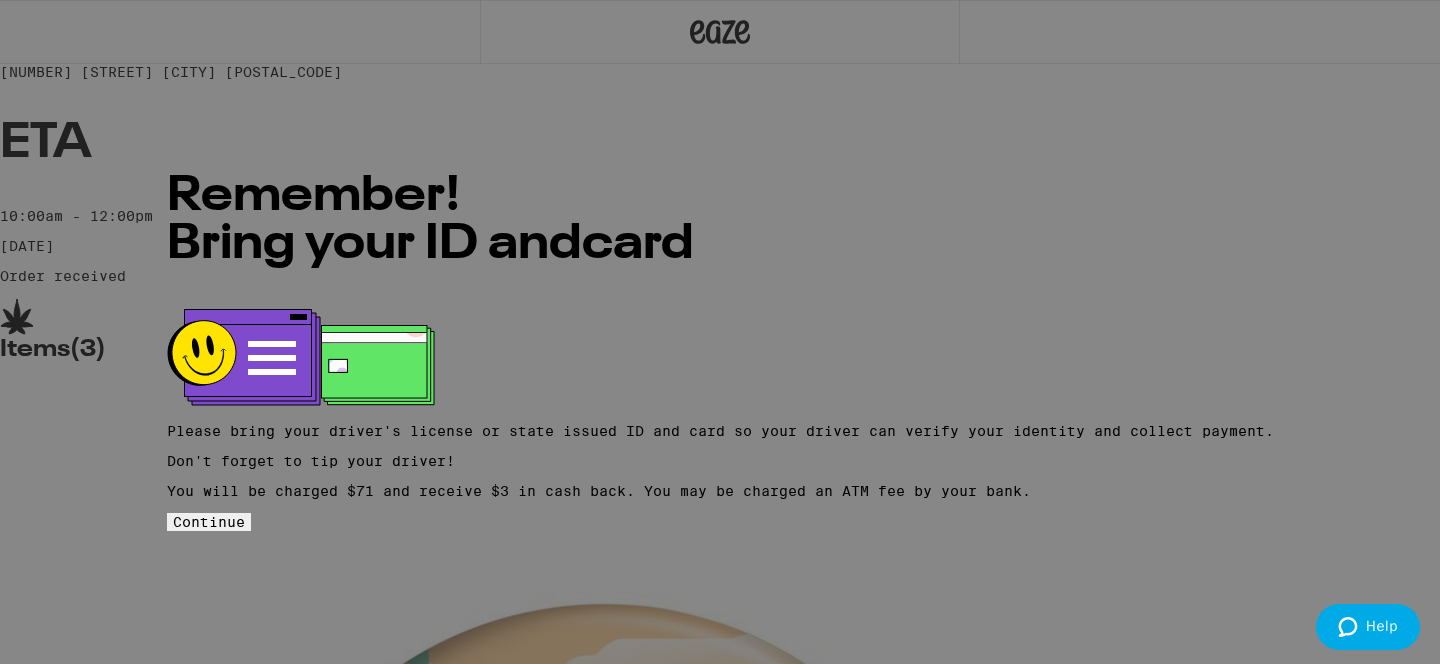 click on "Continue" at bounding box center [209, 522] 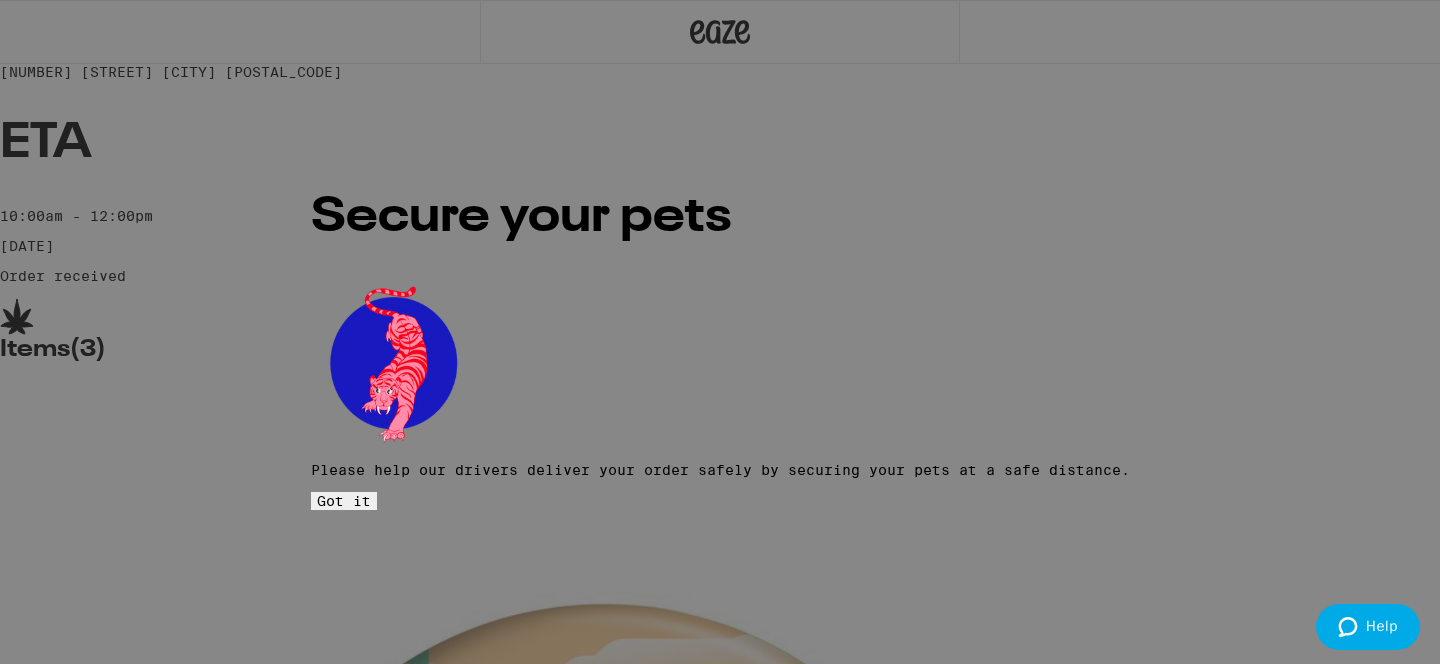click on "Got it" at bounding box center [344, 501] 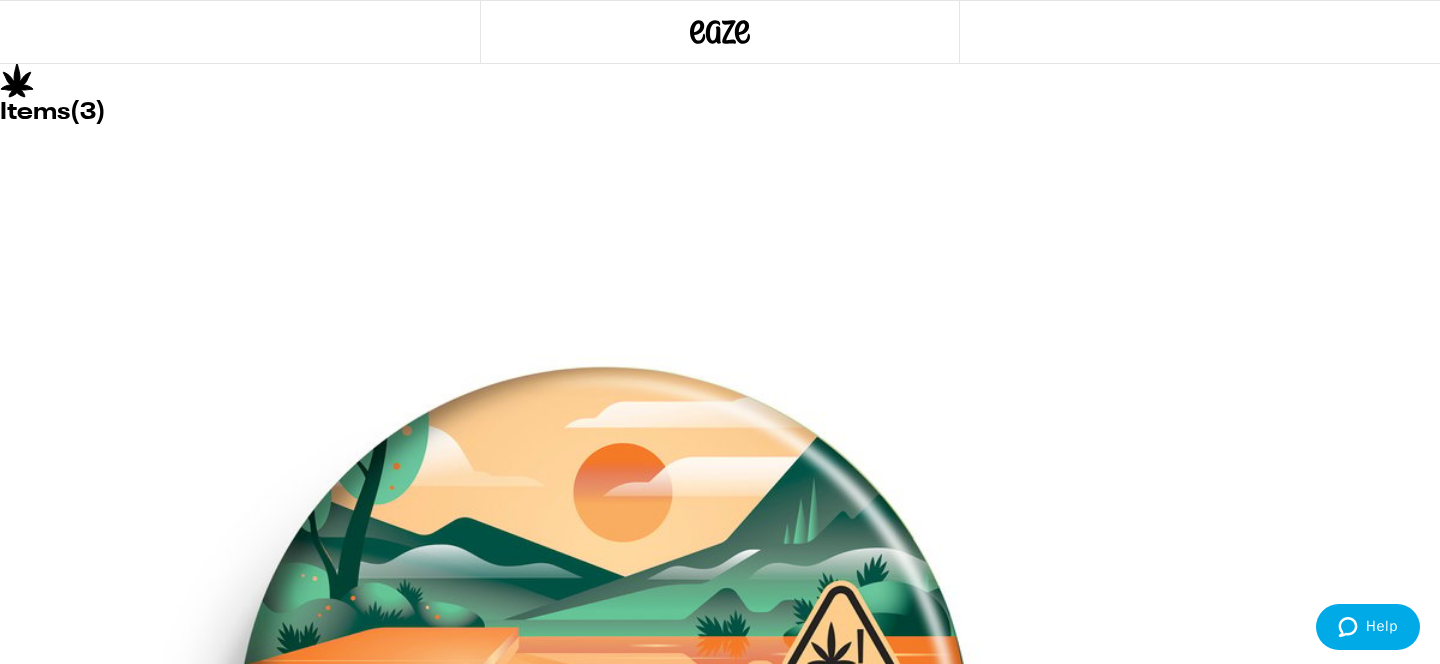 scroll, scrollTop: 224, scrollLeft: 0, axis: vertical 